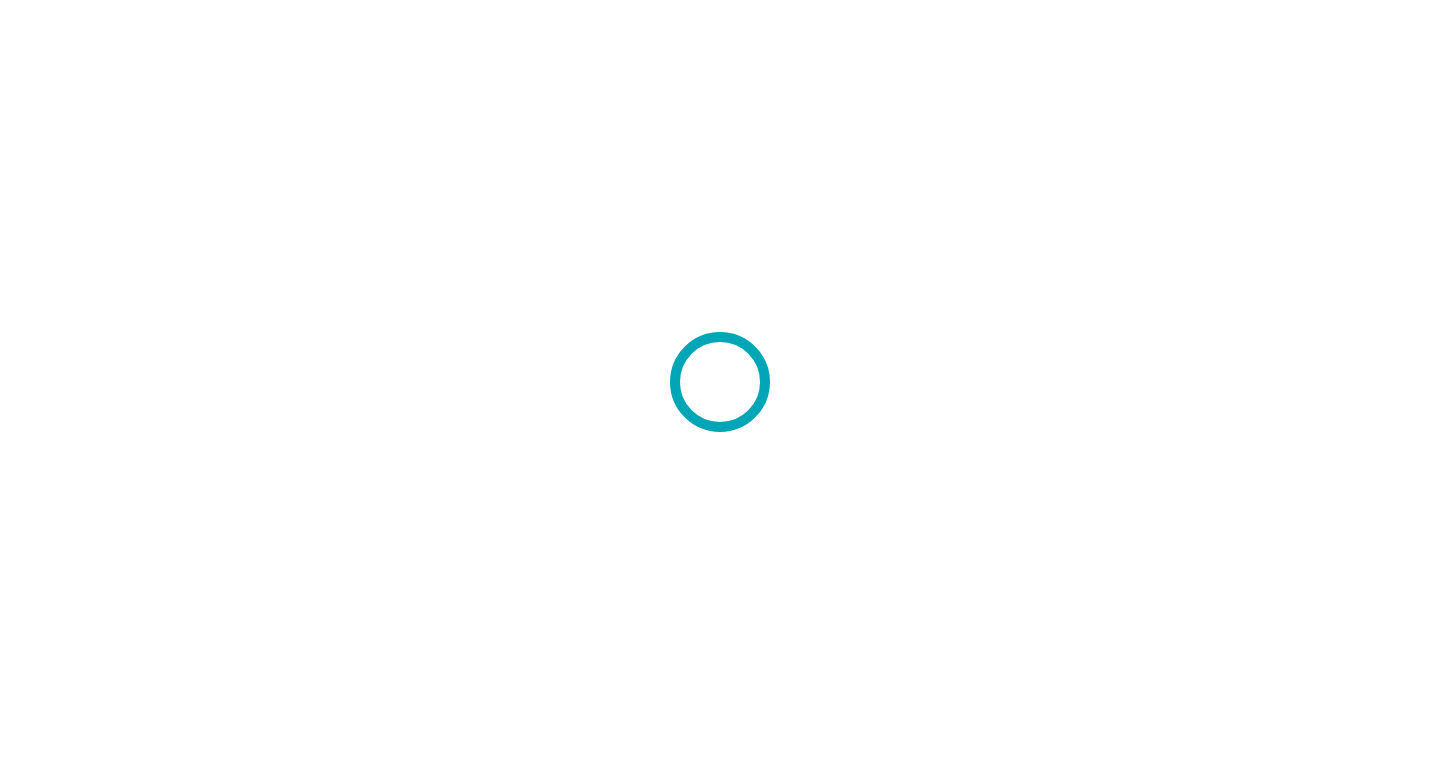 scroll, scrollTop: 0, scrollLeft: 0, axis: both 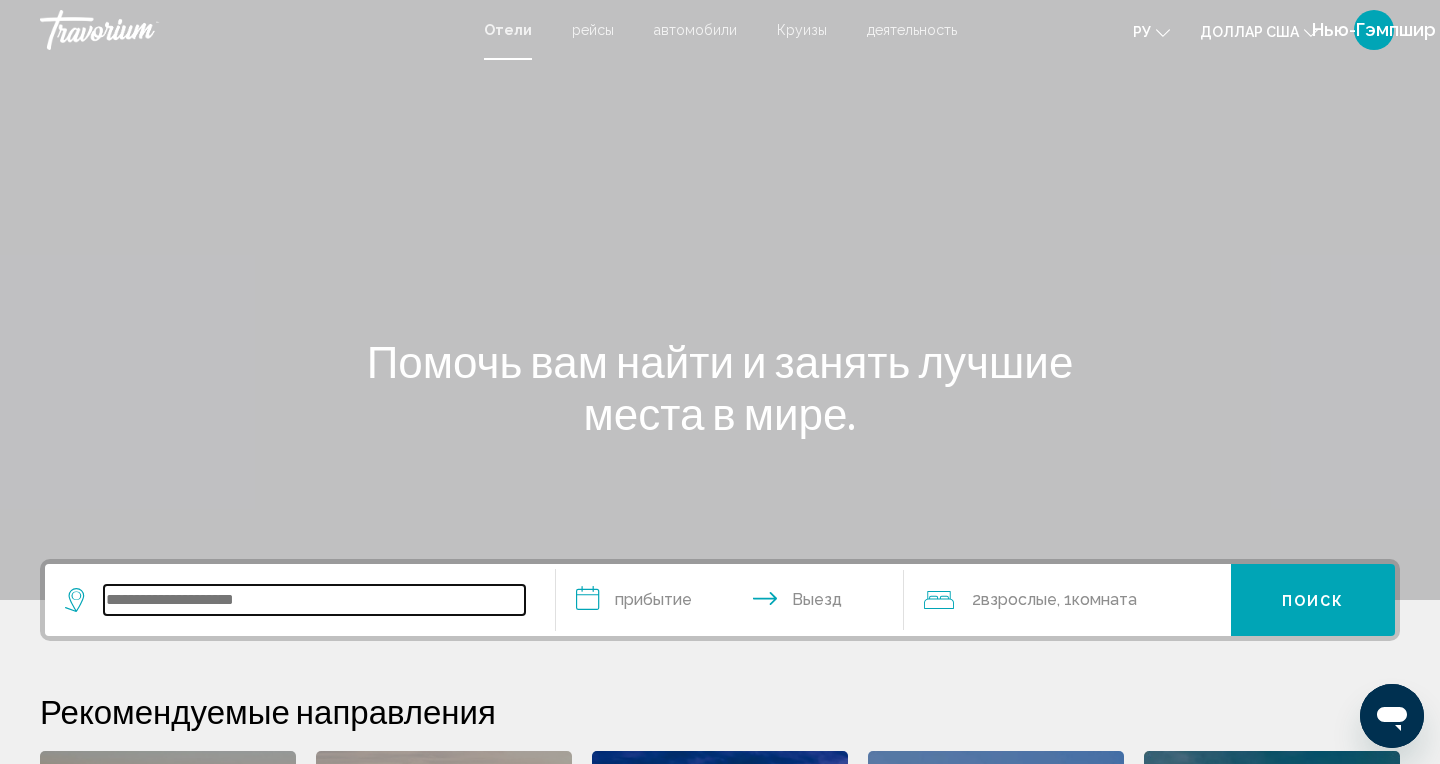 click at bounding box center (314, 600) 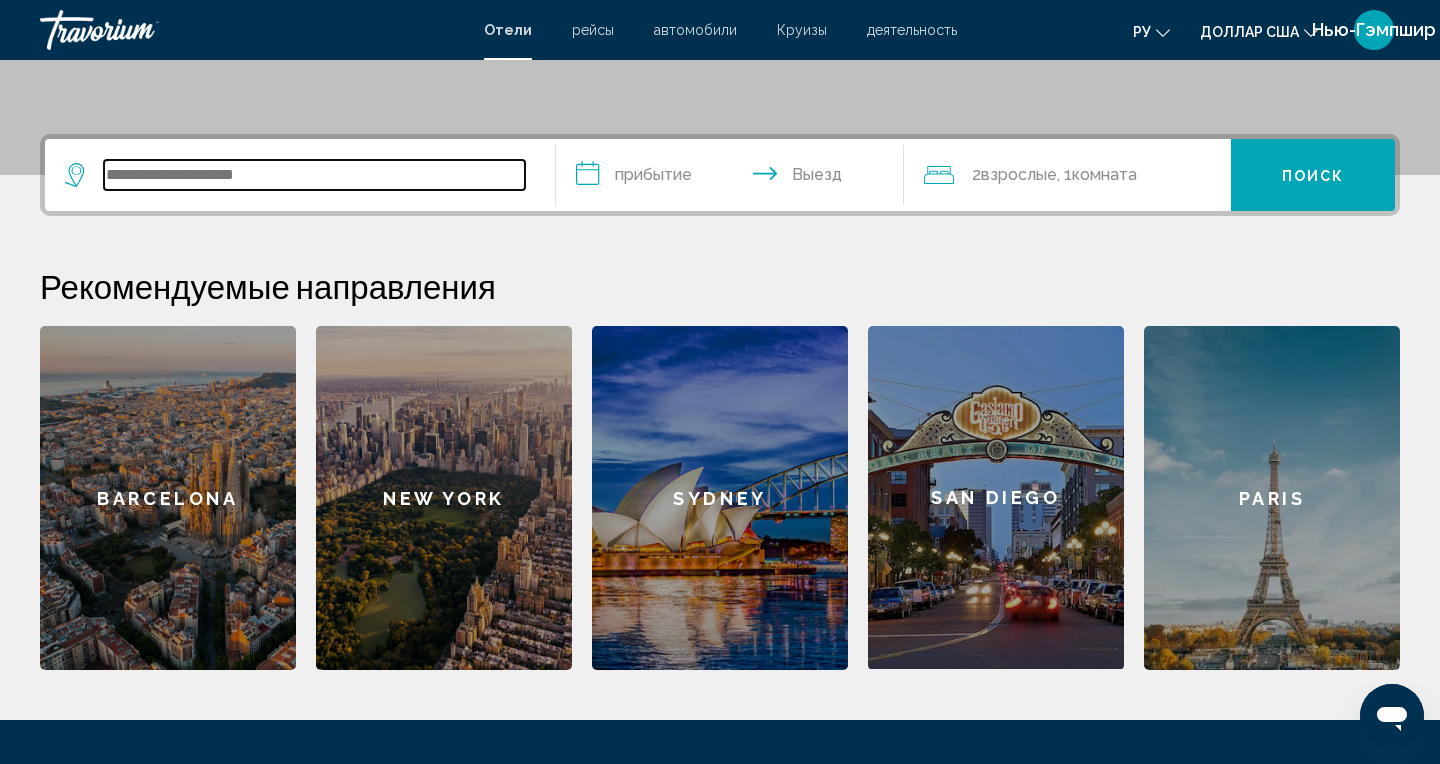 scroll, scrollTop: 494, scrollLeft: 0, axis: vertical 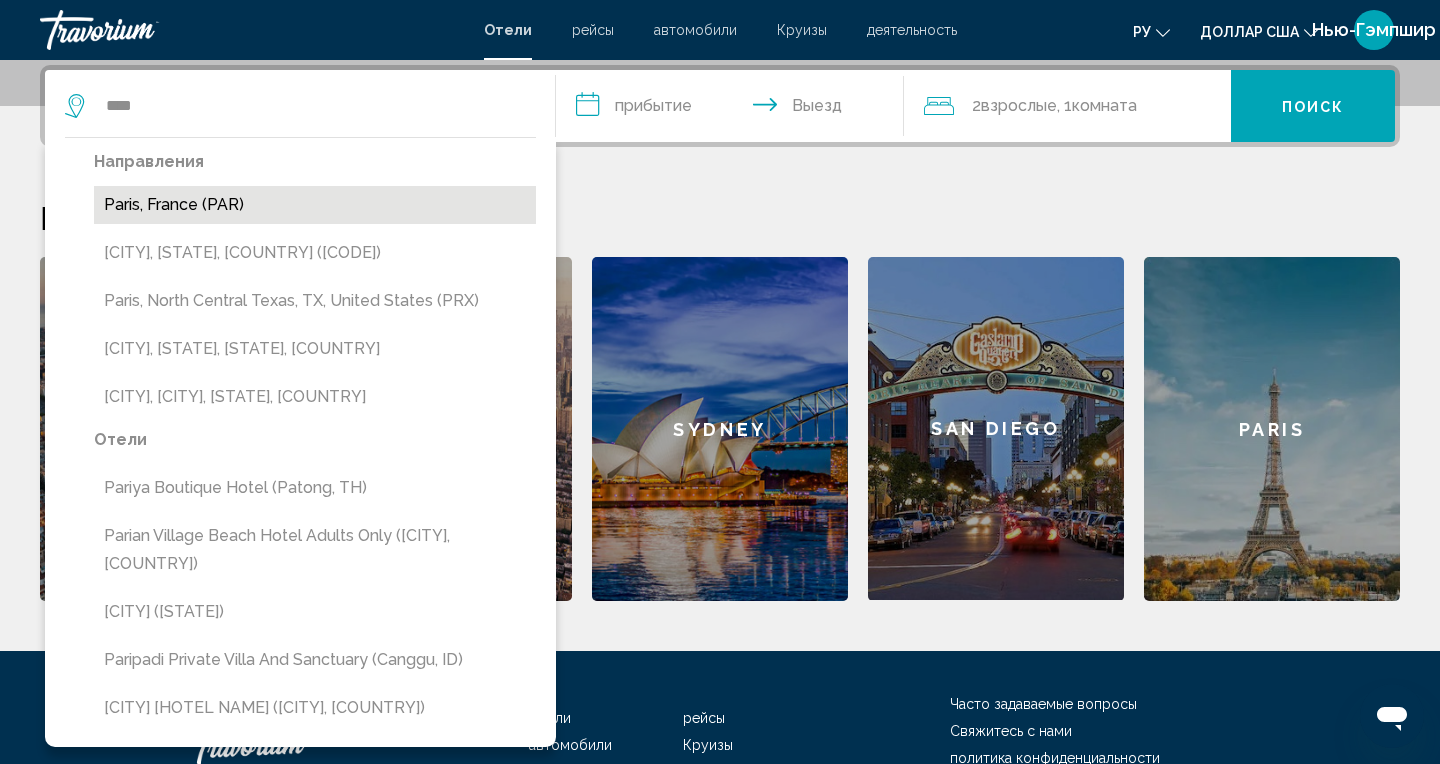 click on "Paris, France (PAR)" at bounding box center (315, 205) 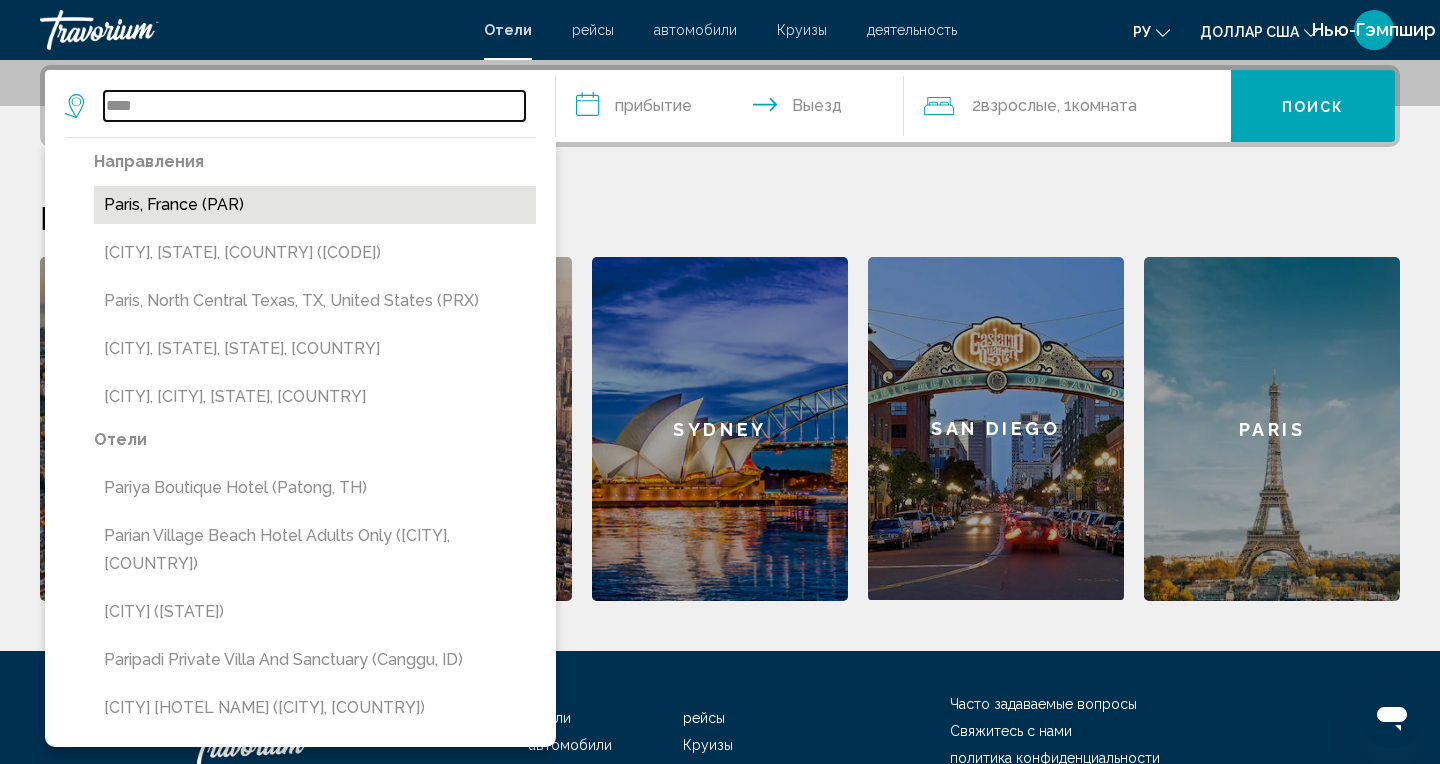 type on "**********" 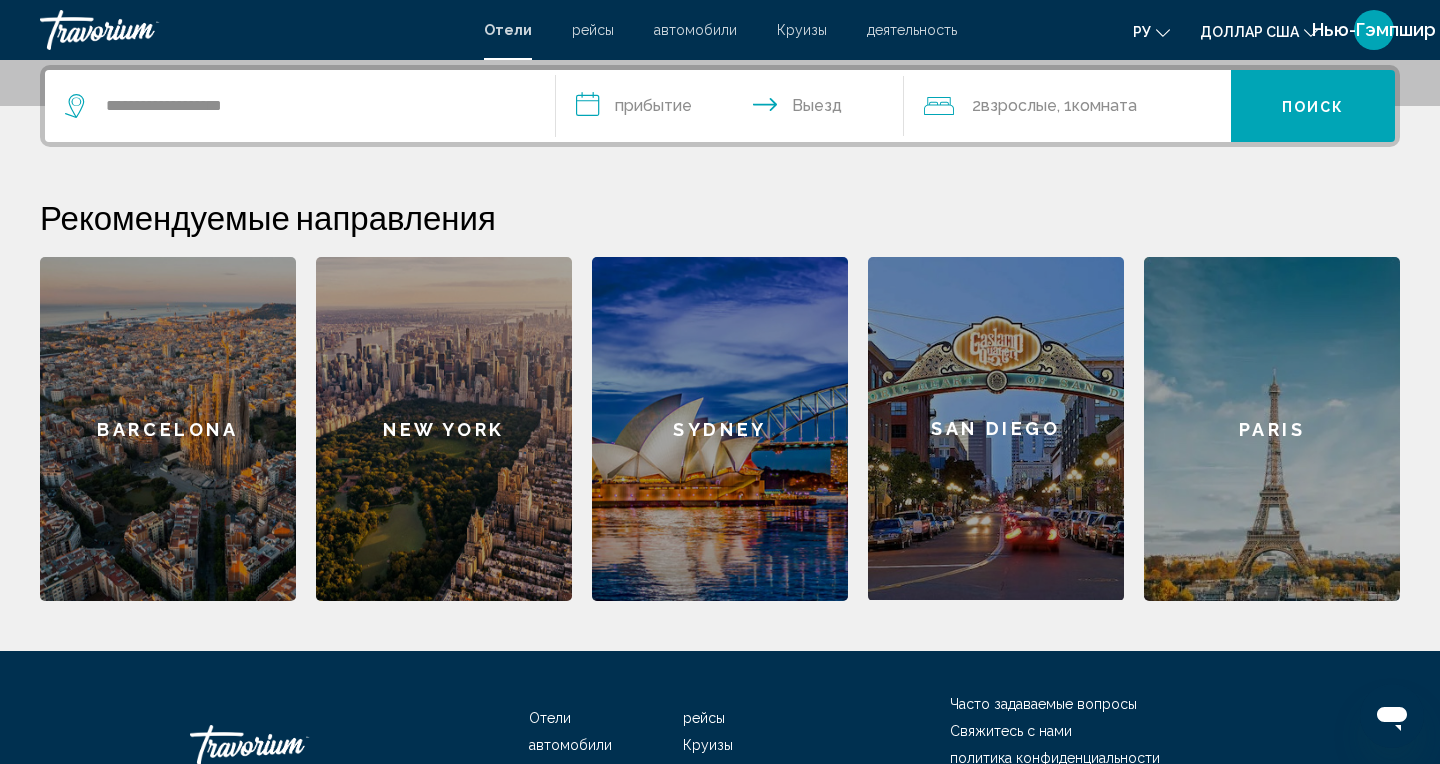 click on "**********" at bounding box center [734, 109] 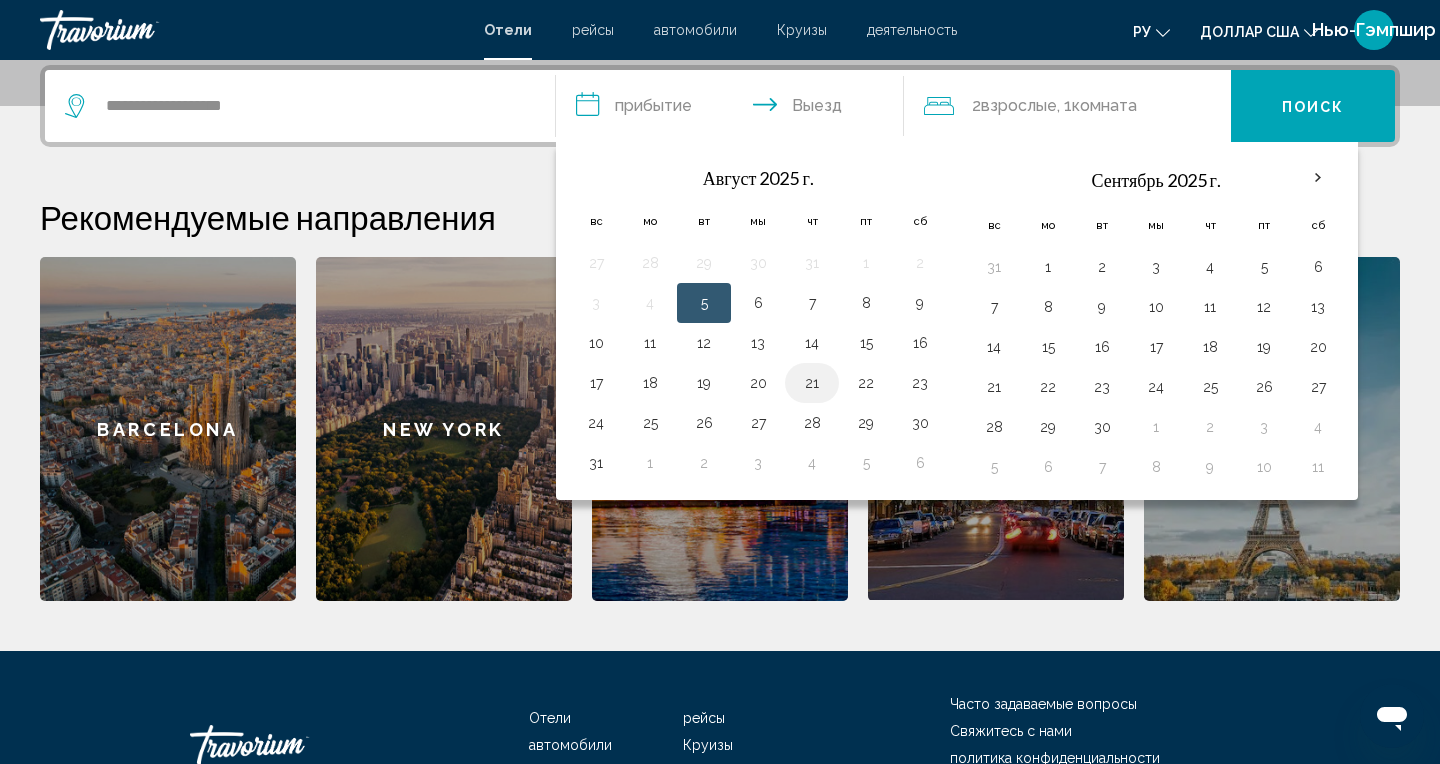 click on "21" at bounding box center [812, 383] 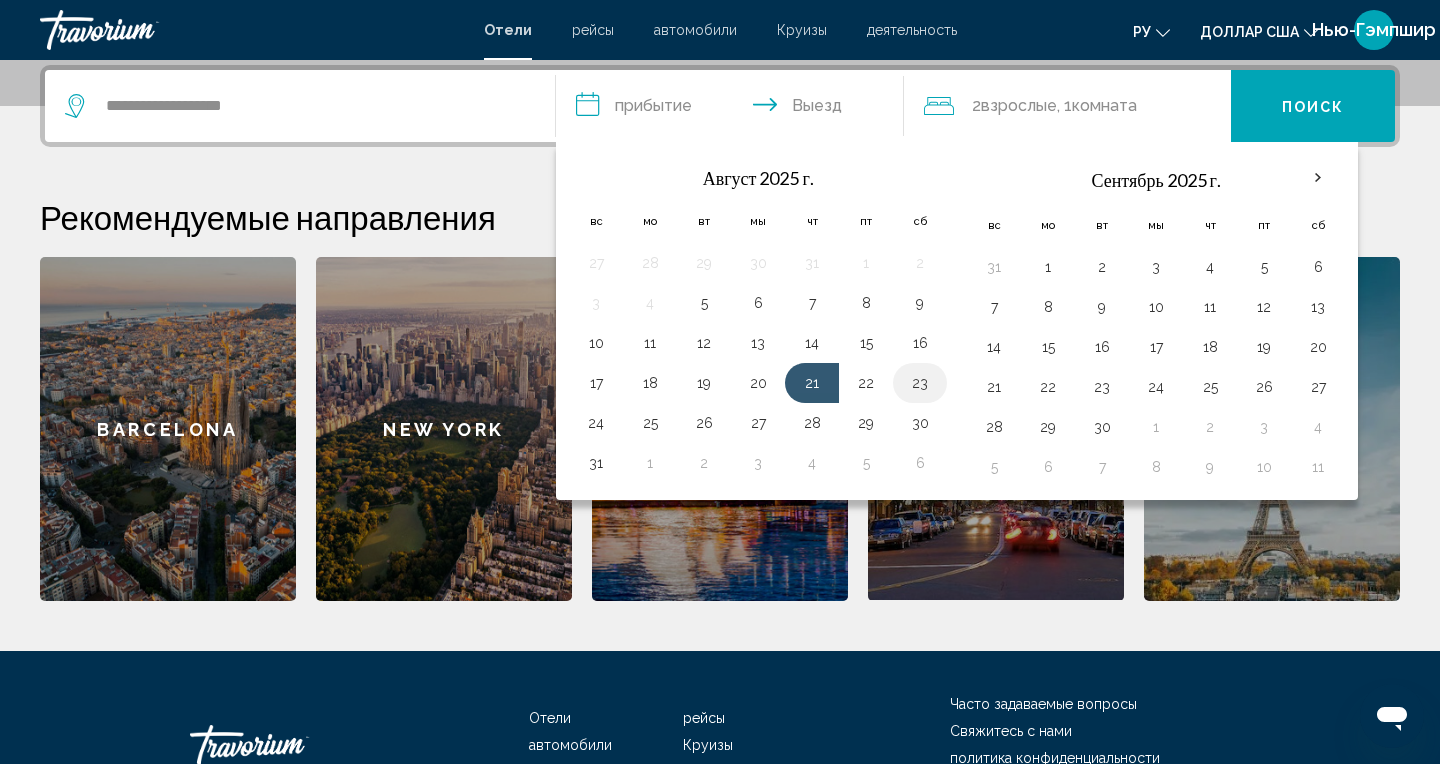 click on "23" at bounding box center [920, 383] 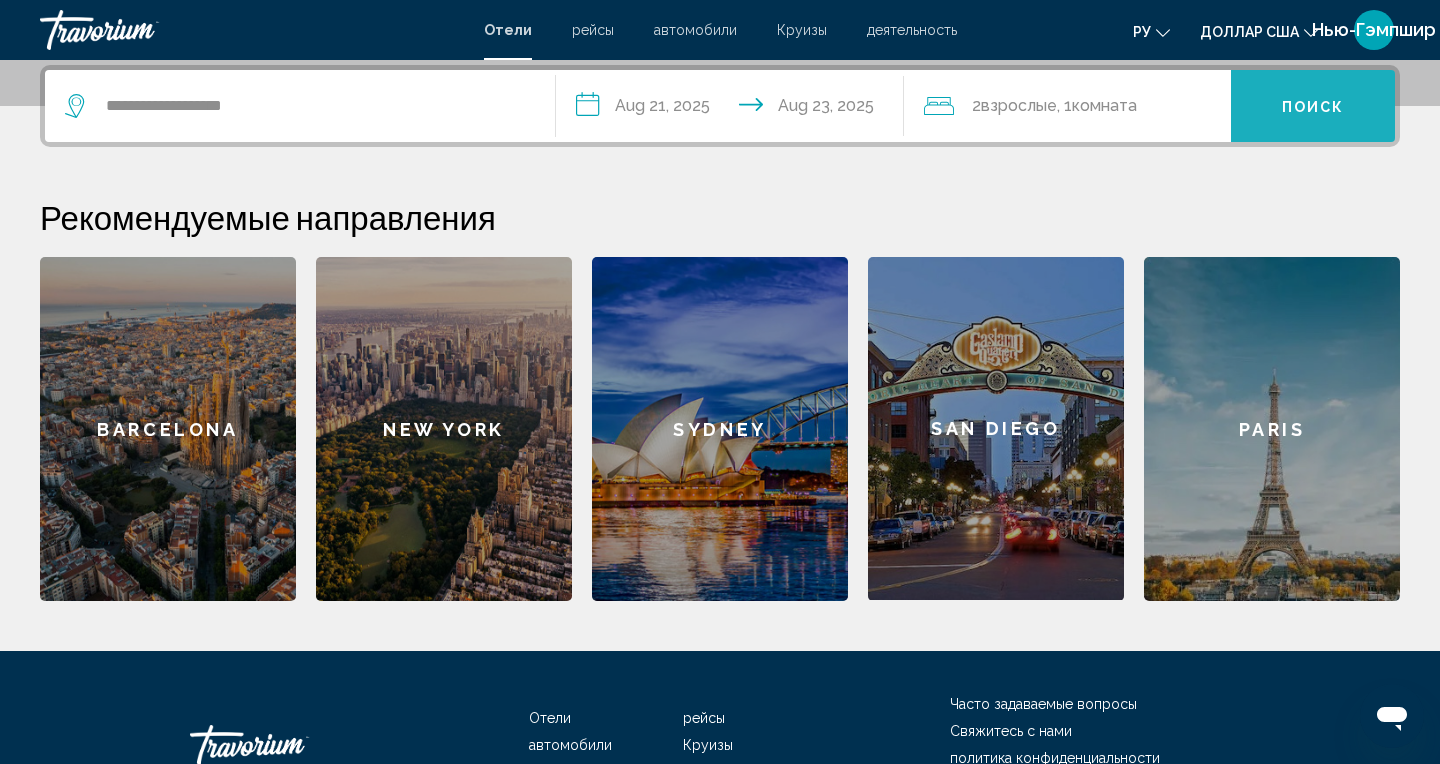 click on "Поиск" at bounding box center [1313, 106] 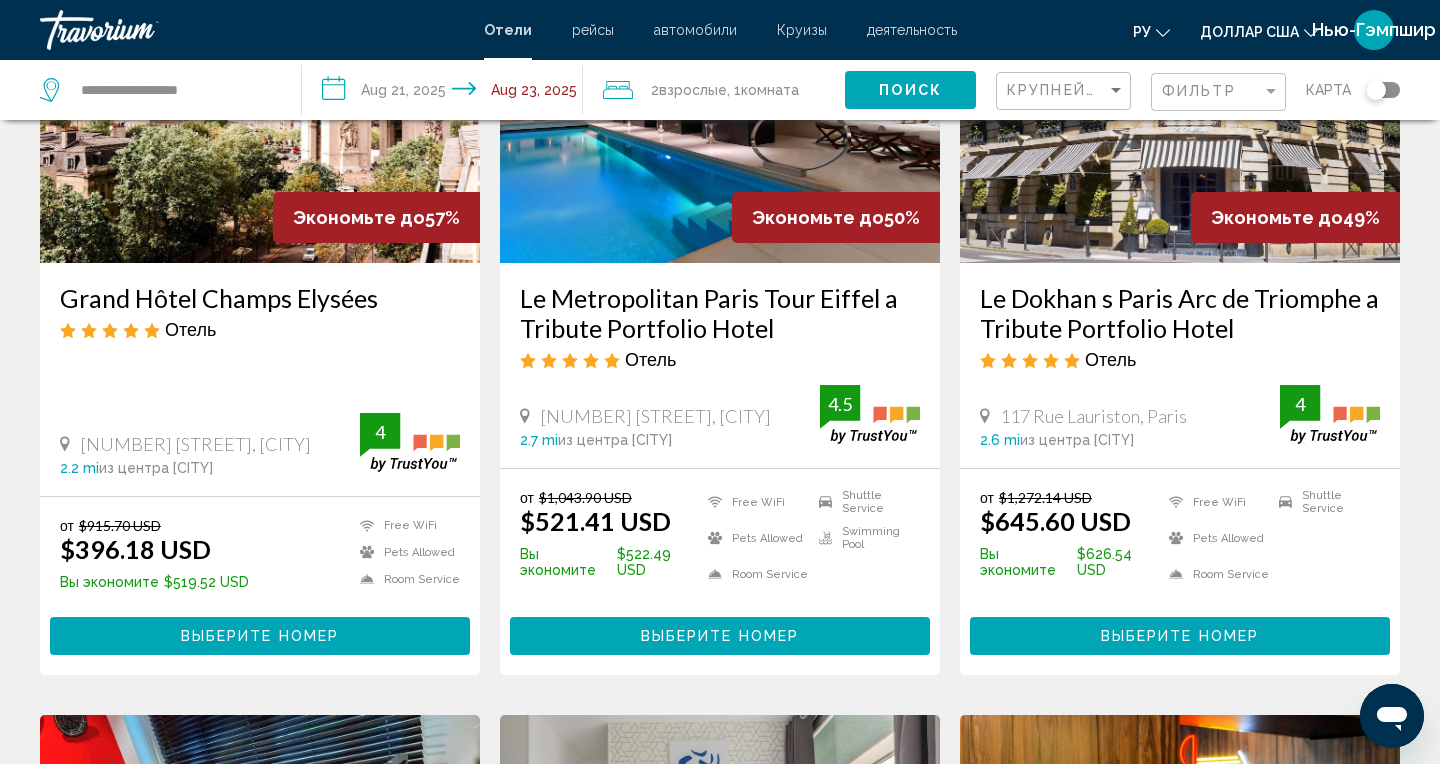 scroll, scrollTop: 239, scrollLeft: 0, axis: vertical 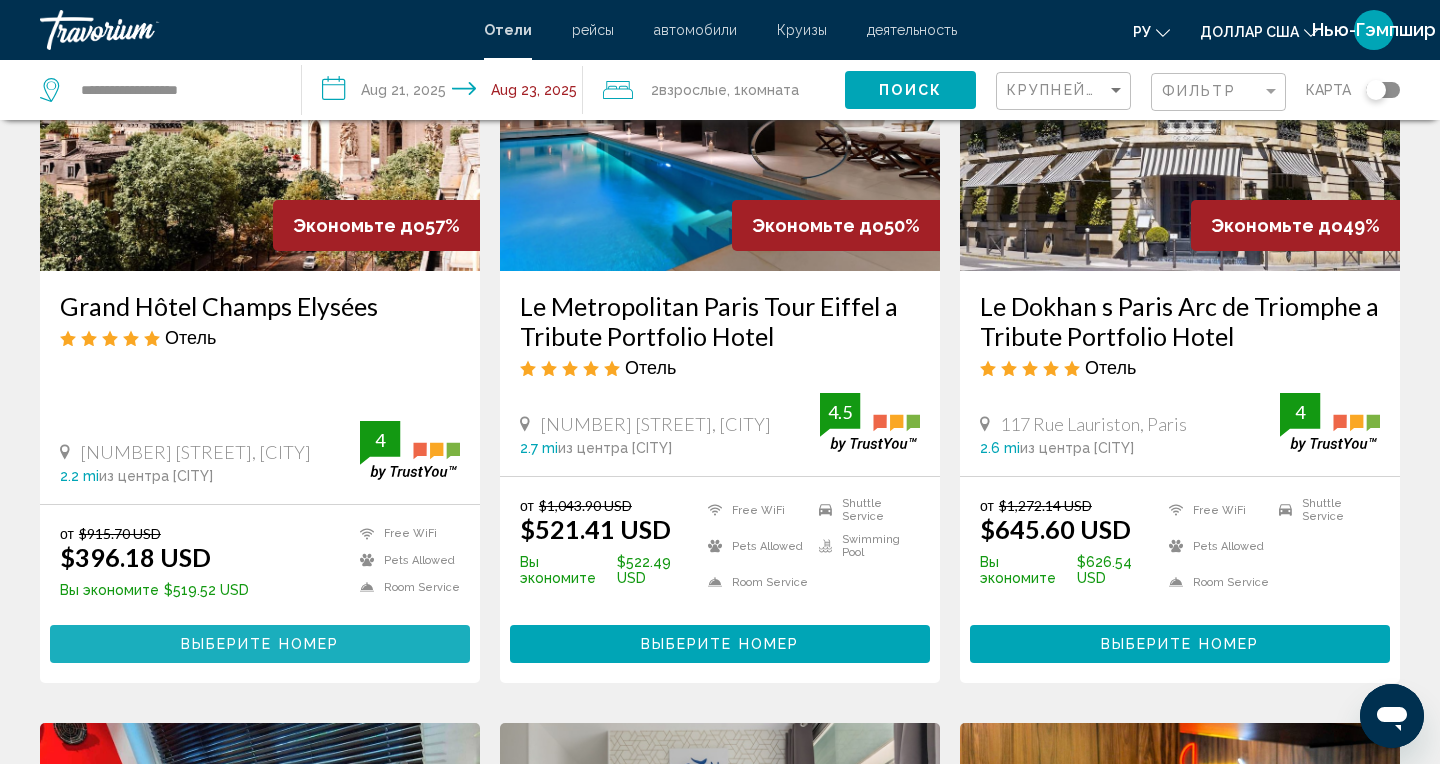 click on "Выберите номер" at bounding box center (260, 643) 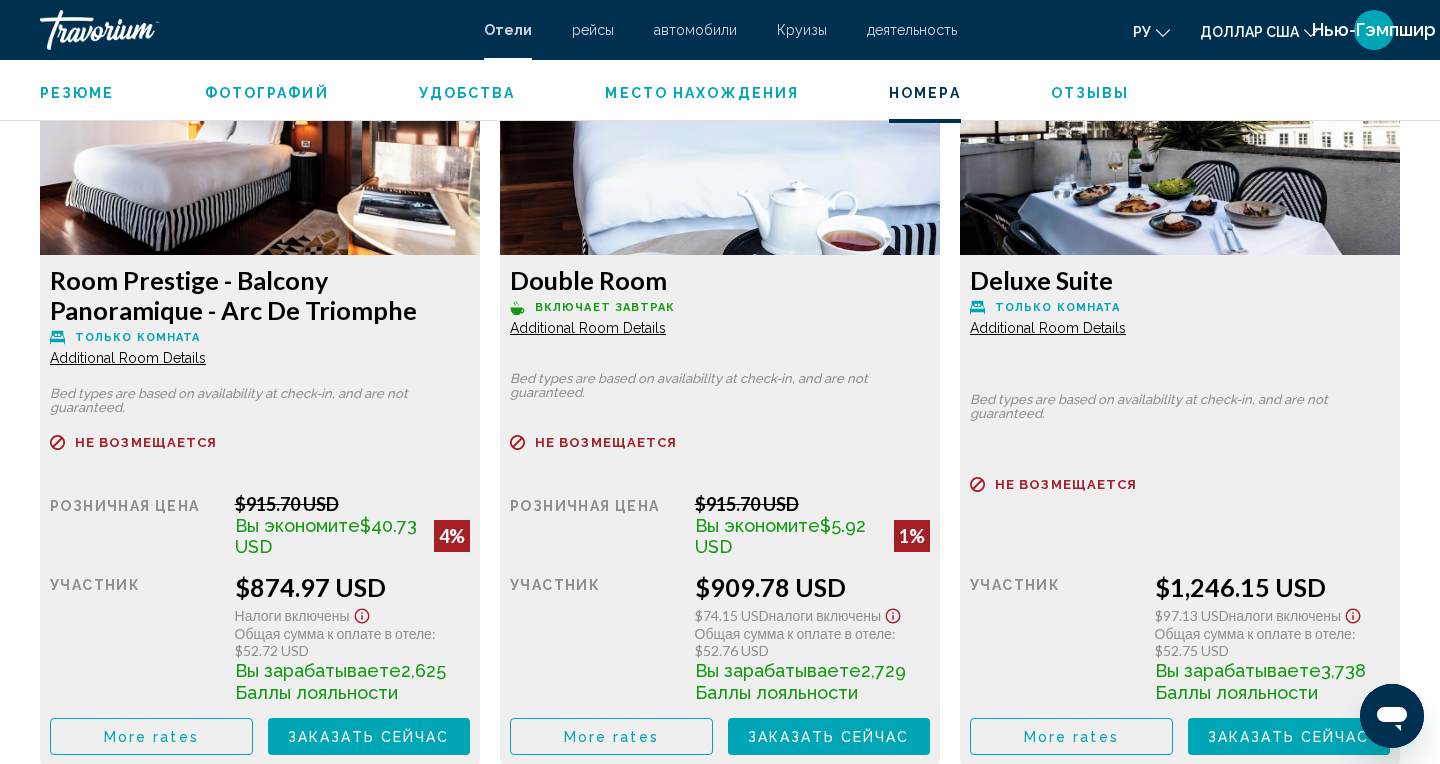 scroll, scrollTop: 4408, scrollLeft: 0, axis: vertical 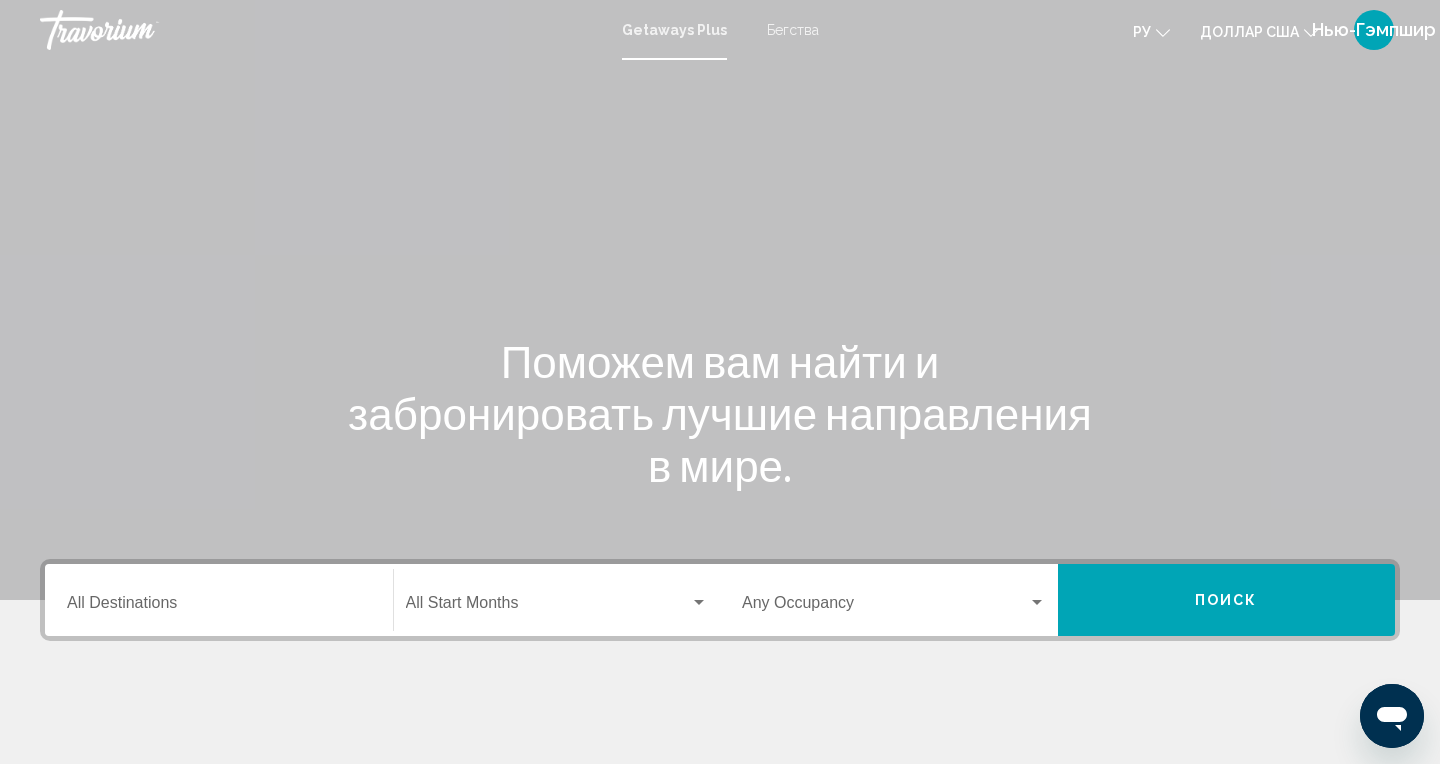 click on "Бегства" at bounding box center [793, 30] 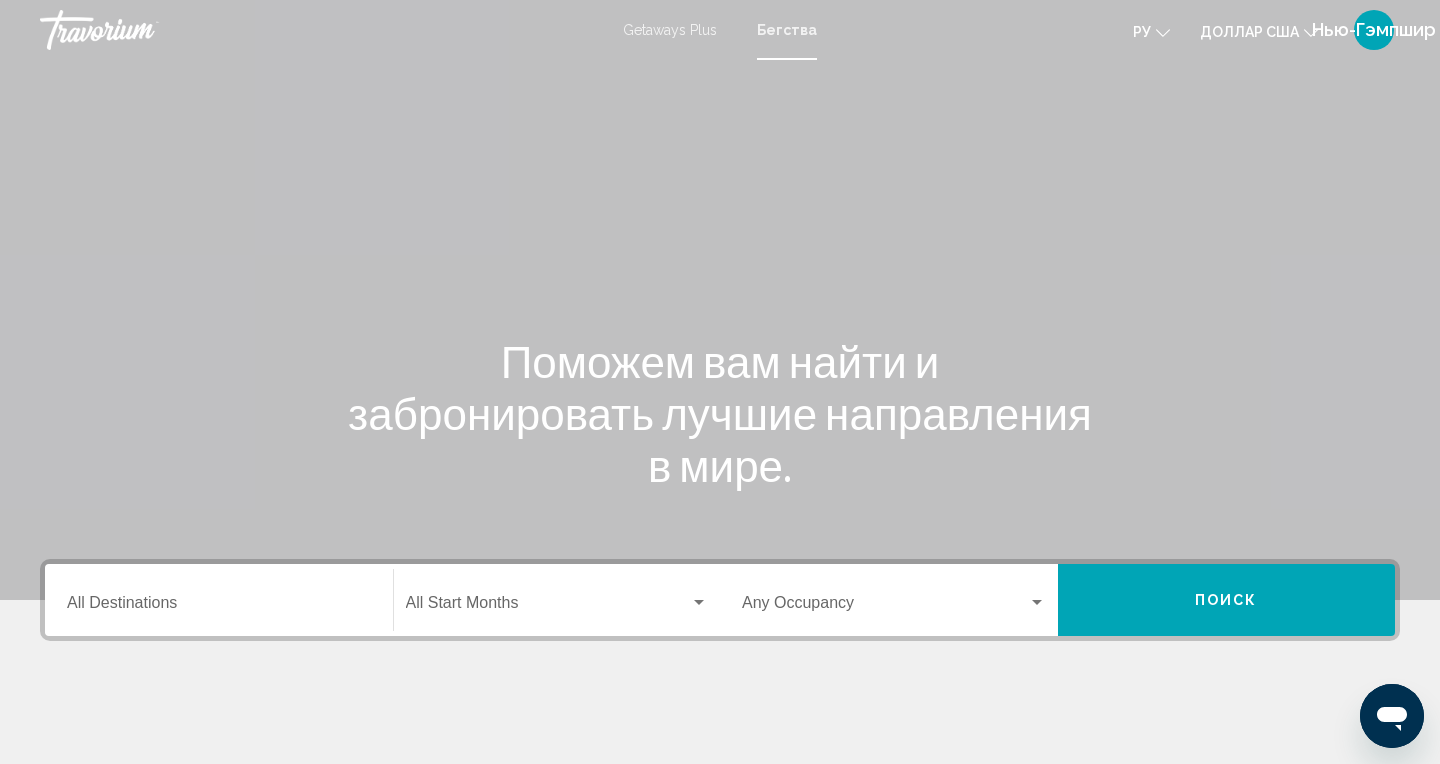 click on "Destination All Destinations" at bounding box center [219, 607] 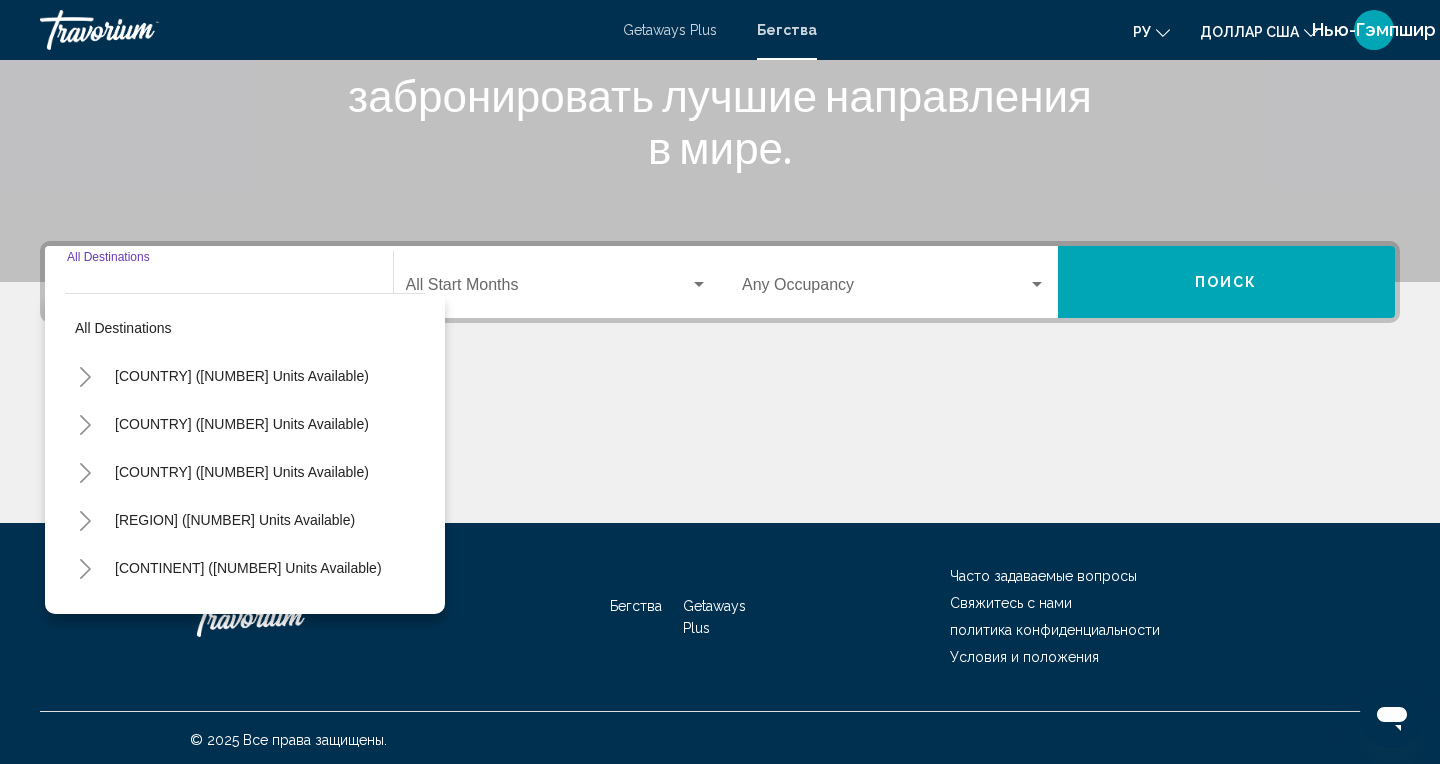 scroll, scrollTop: 322, scrollLeft: 0, axis: vertical 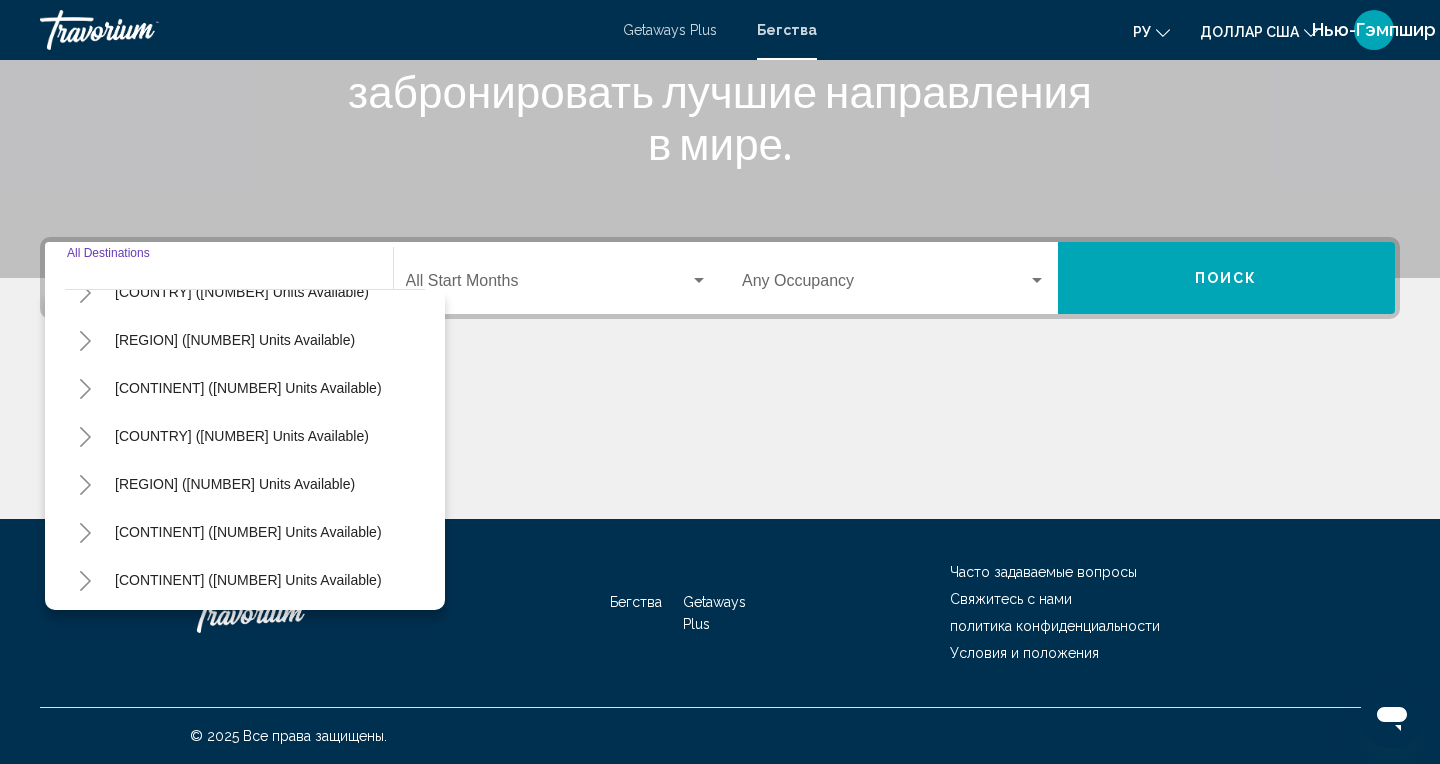click 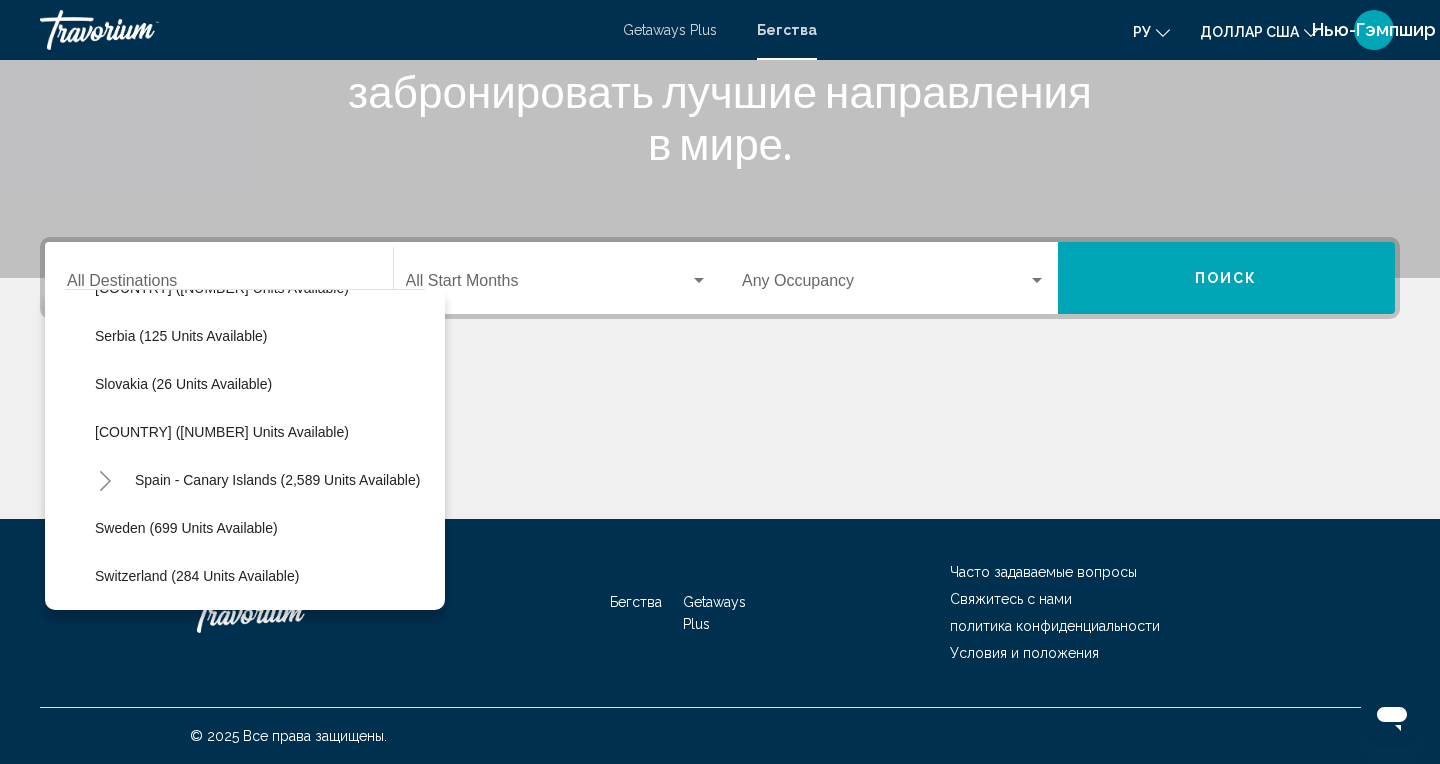 scroll, scrollTop: 949, scrollLeft: 0, axis: vertical 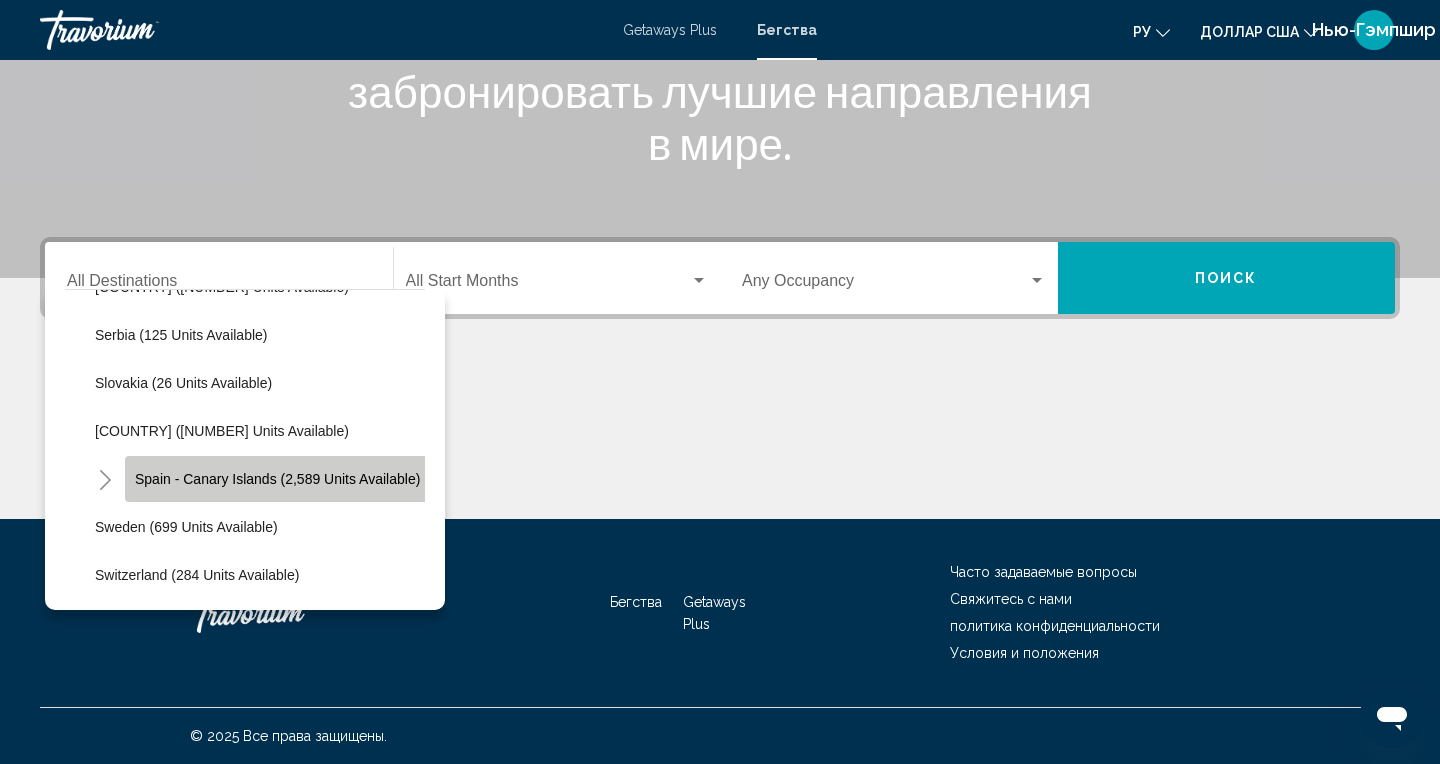 click on "Spain - Canary Islands (2,589 units available)" 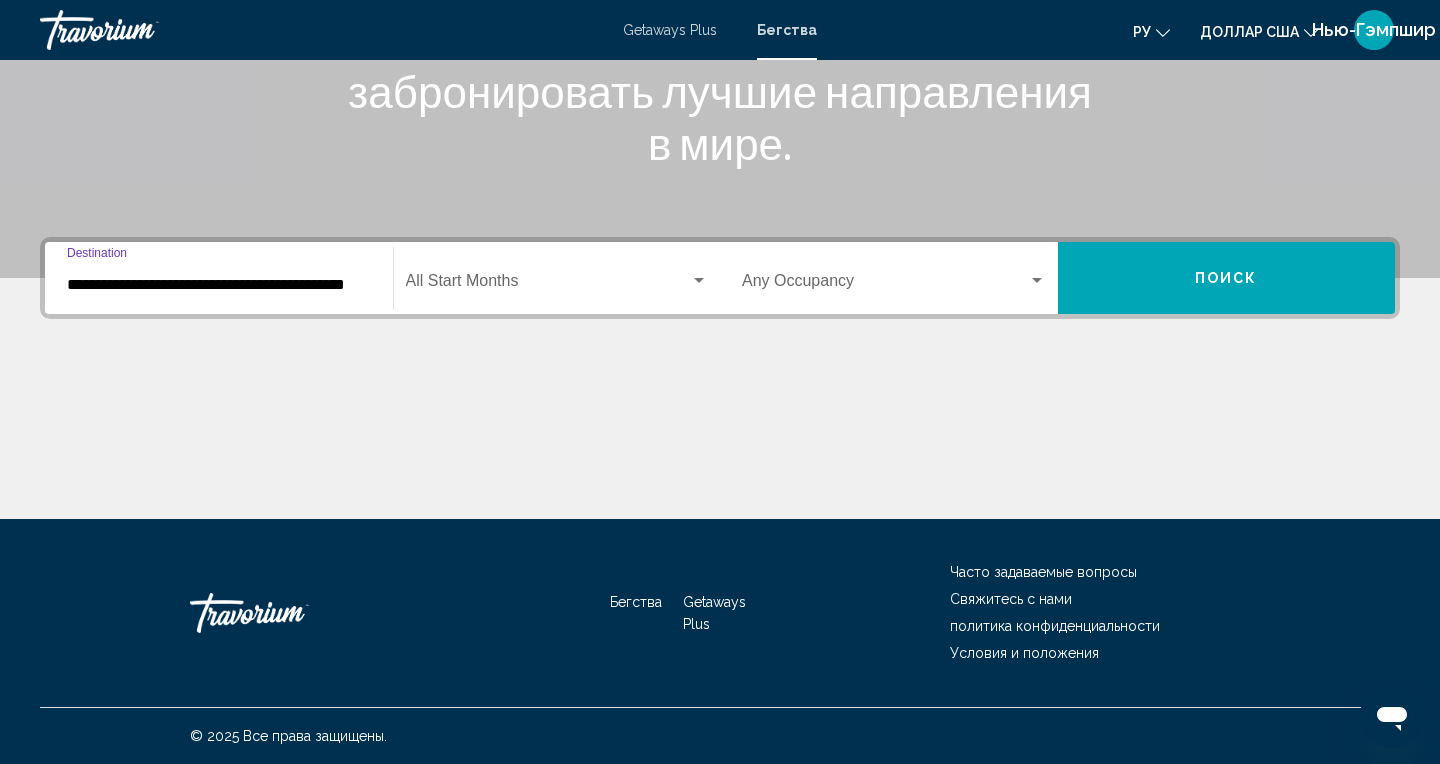 click on "Поиск" at bounding box center (1227, 278) 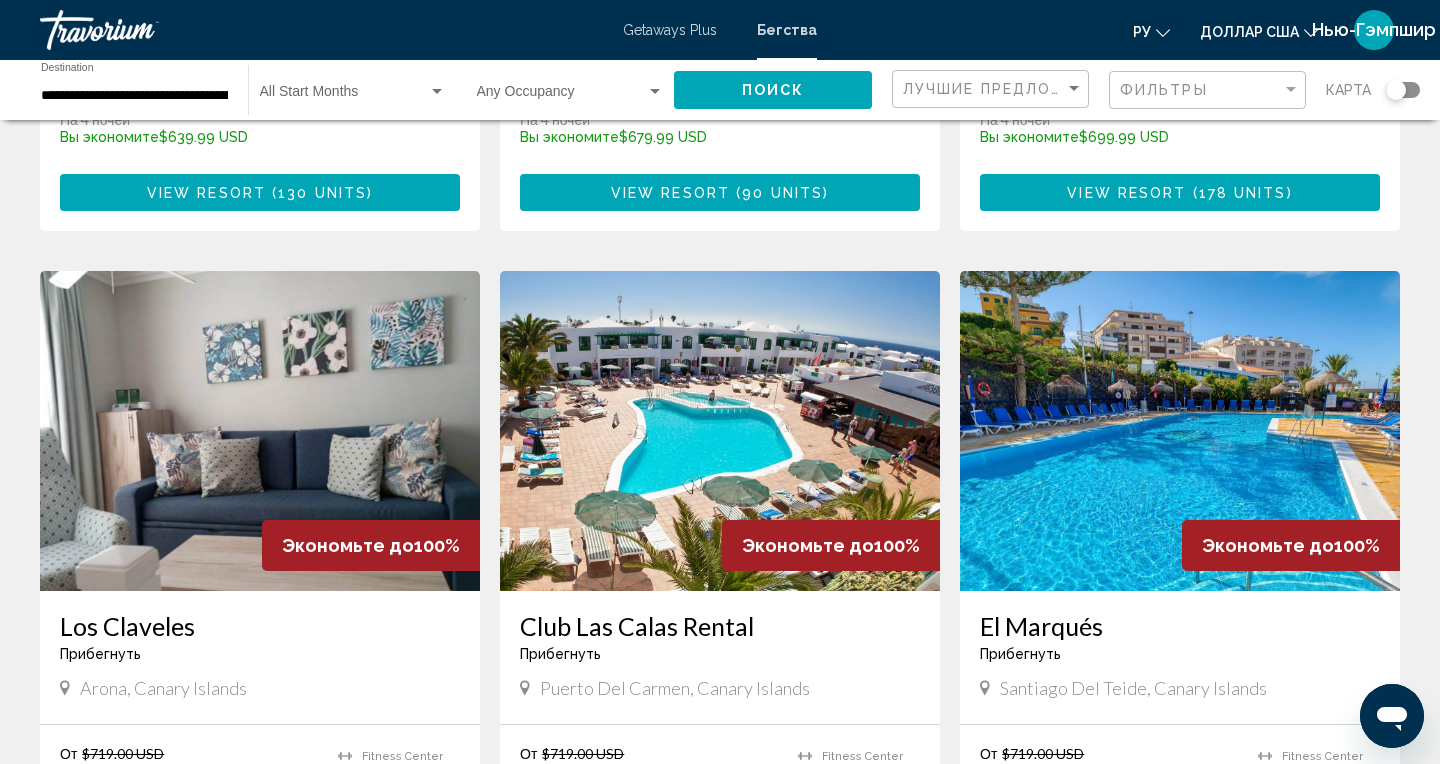 scroll, scrollTop: 664, scrollLeft: 0, axis: vertical 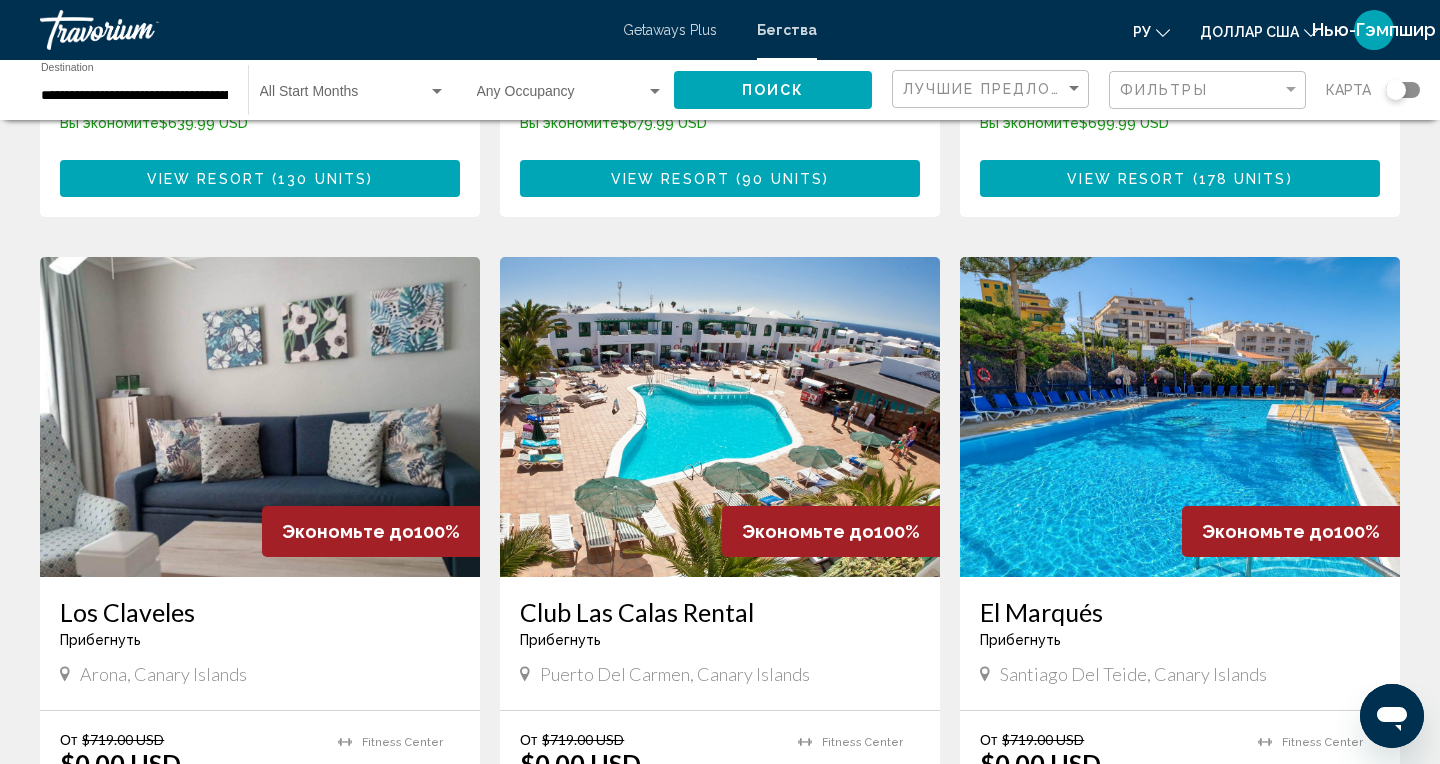 click at bounding box center (720, 417) 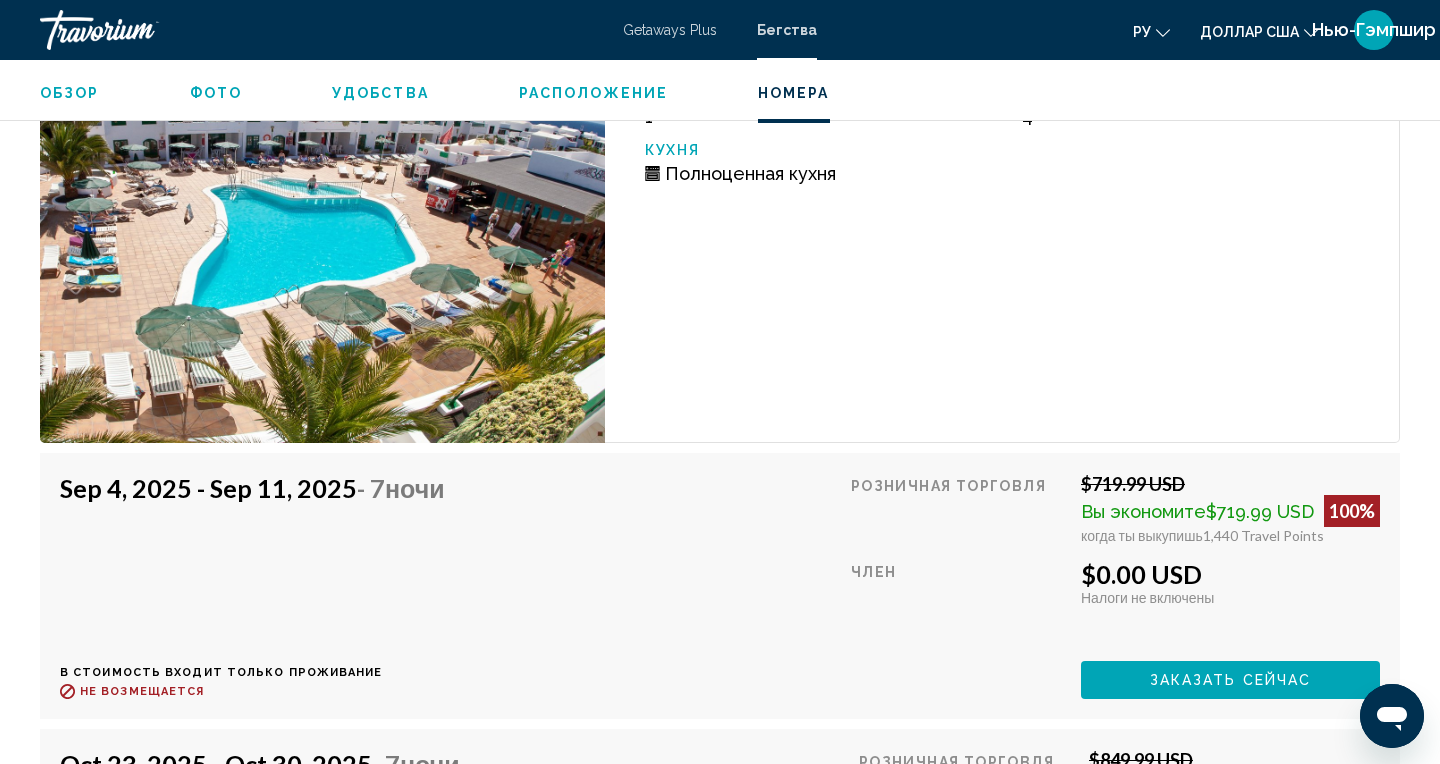 scroll, scrollTop: 3559, scrollLeft: 0, axis: vertical 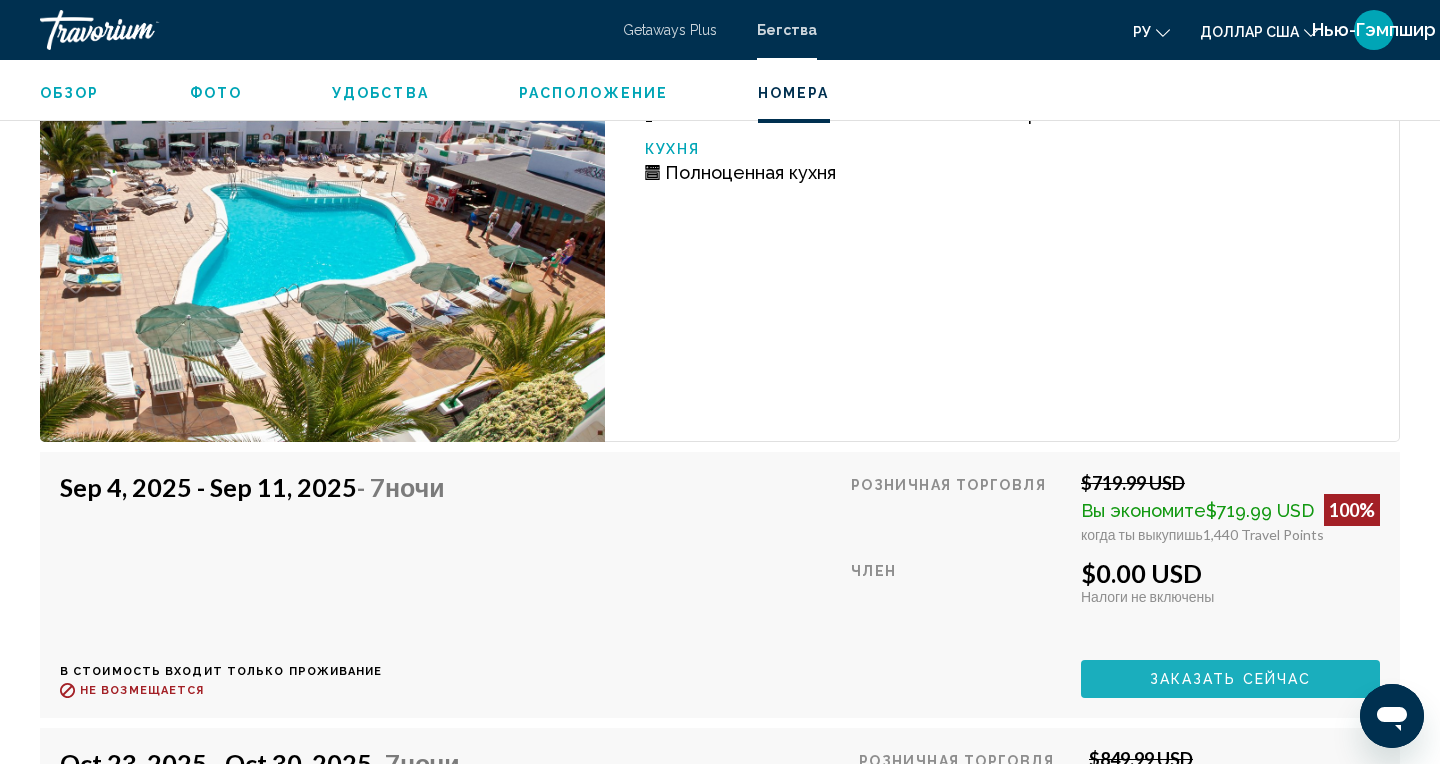 click on "Заказать сейчас" at bounding box center [1231, 680] 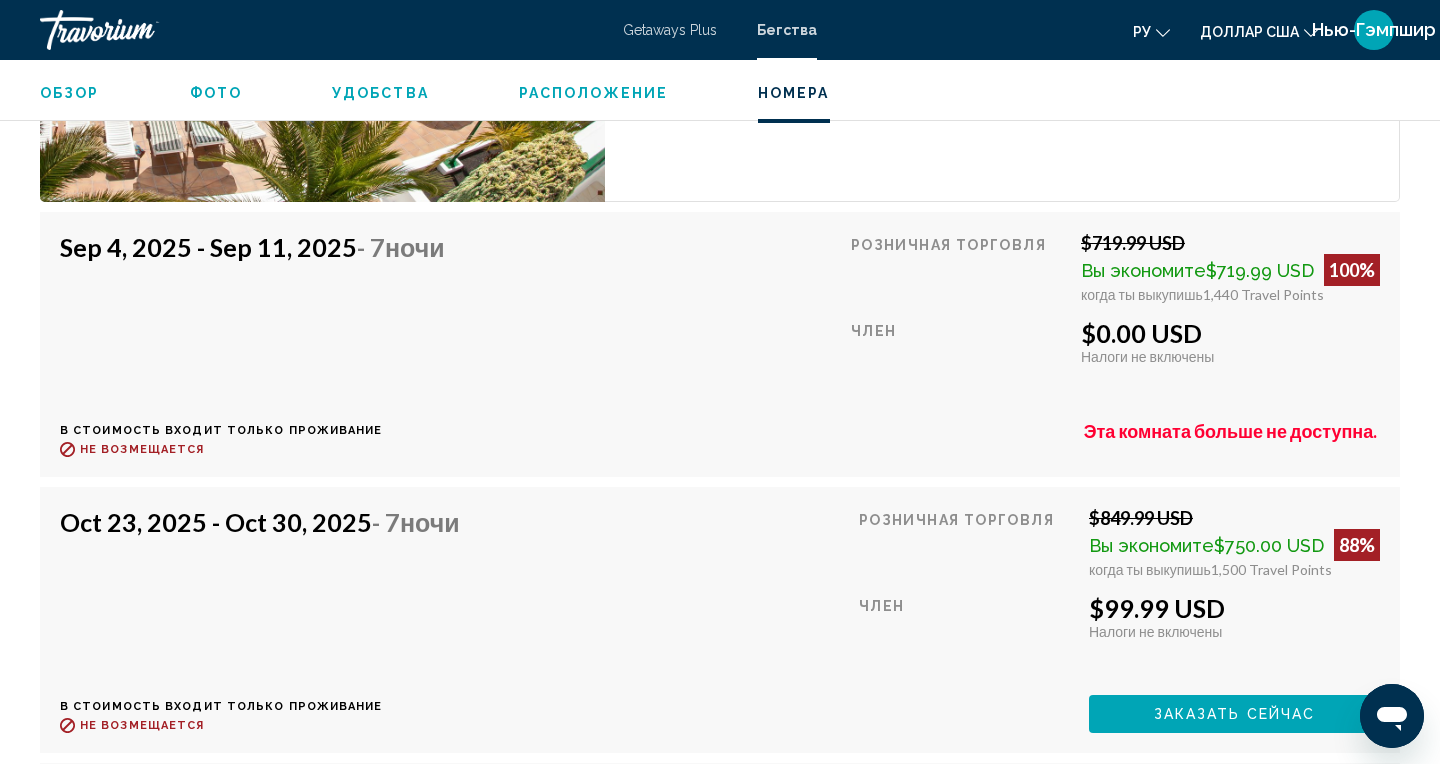 scroll, scrollTop: 3803, scrollLeft: 0, axis: vertical 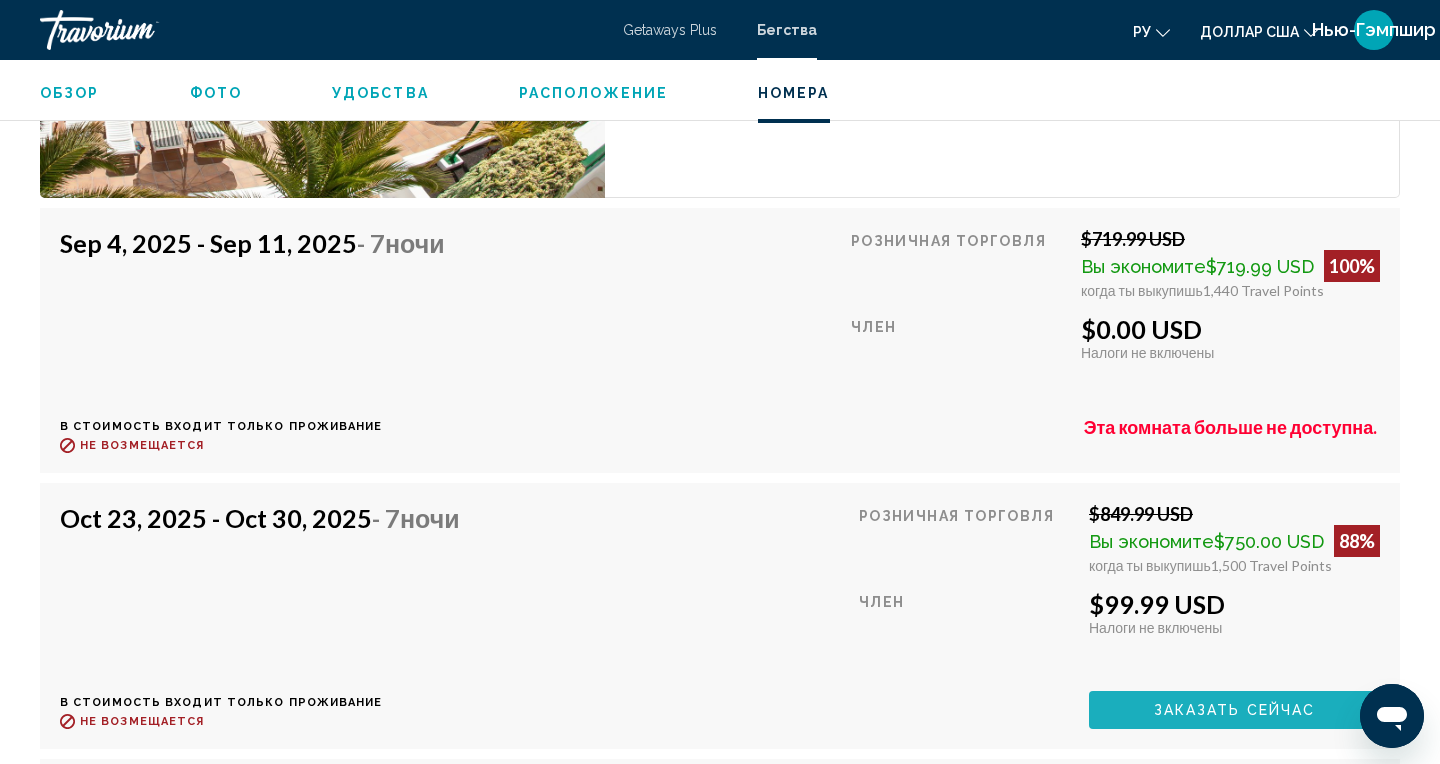 click on "Заказать сейчас" at bounding box center (1235, 711) 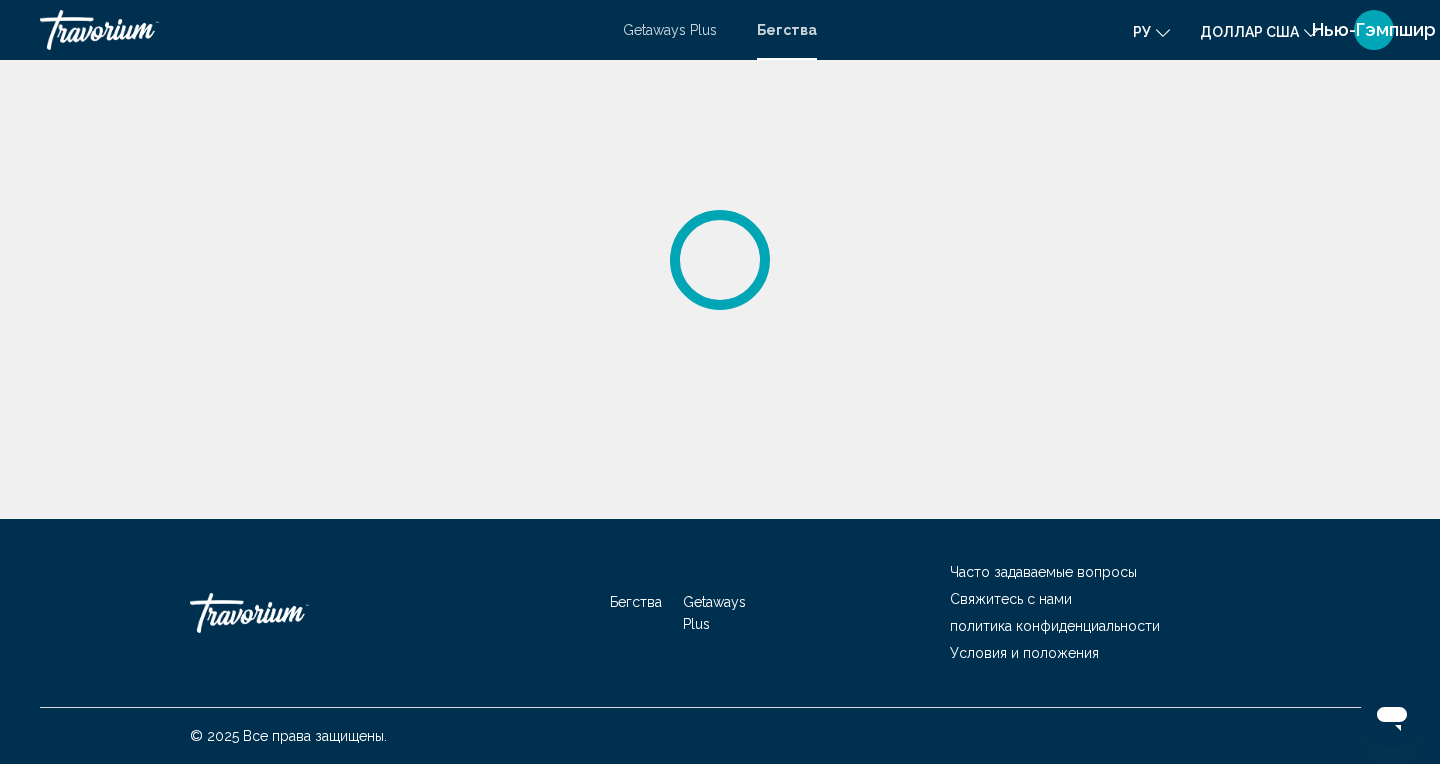 scroll, scrollTop: 0, scrollLeft: 0, axis: both 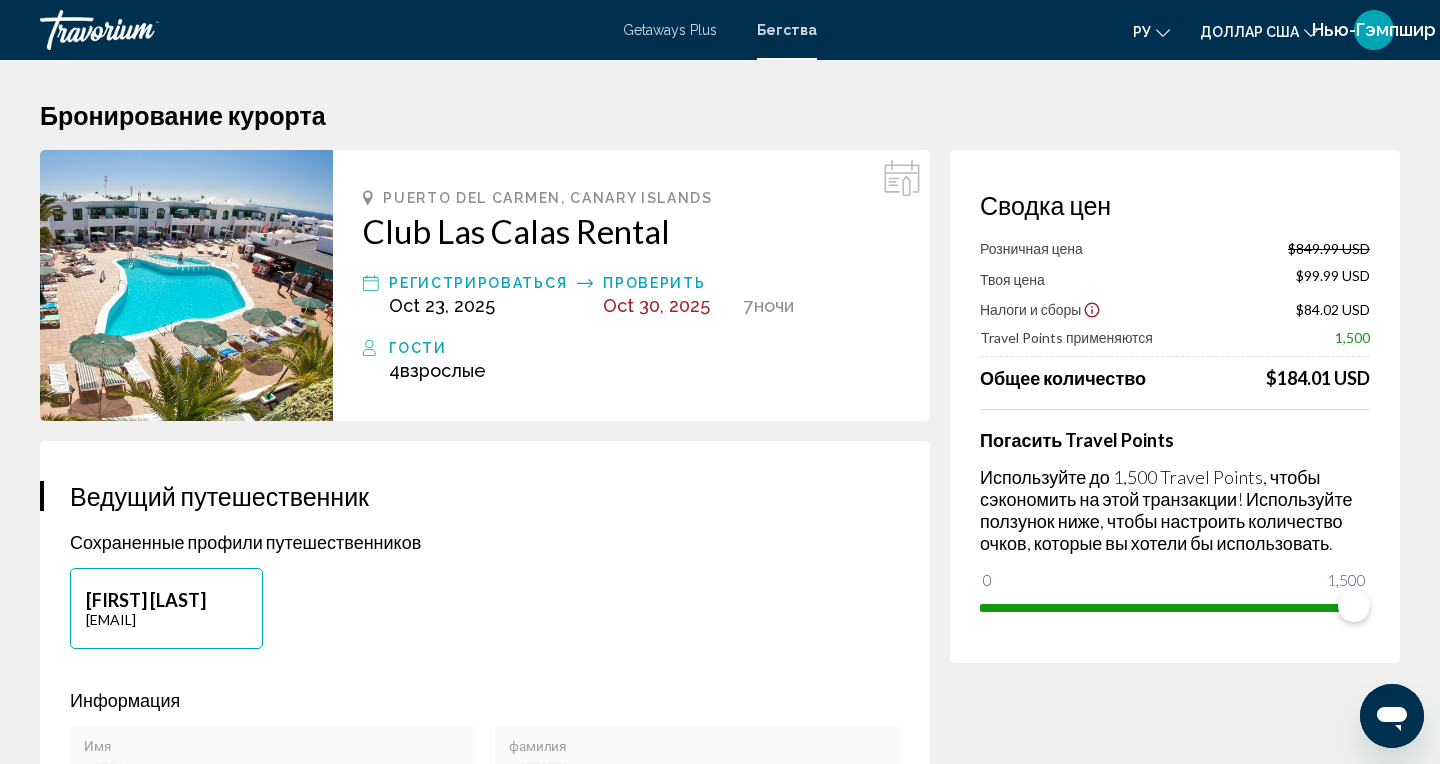 click on "GetawaysPlus Бегства ру
English Español Français Italiano Português русский доллар США
USD ($) MXN (Mex$) CAD (Can$) GBP (£) EUR (€) AUD (A$) NZD (NZ$) CNY (CN¥) Нью-Гэмпшир разрешение" at bounding box center [720, 30] 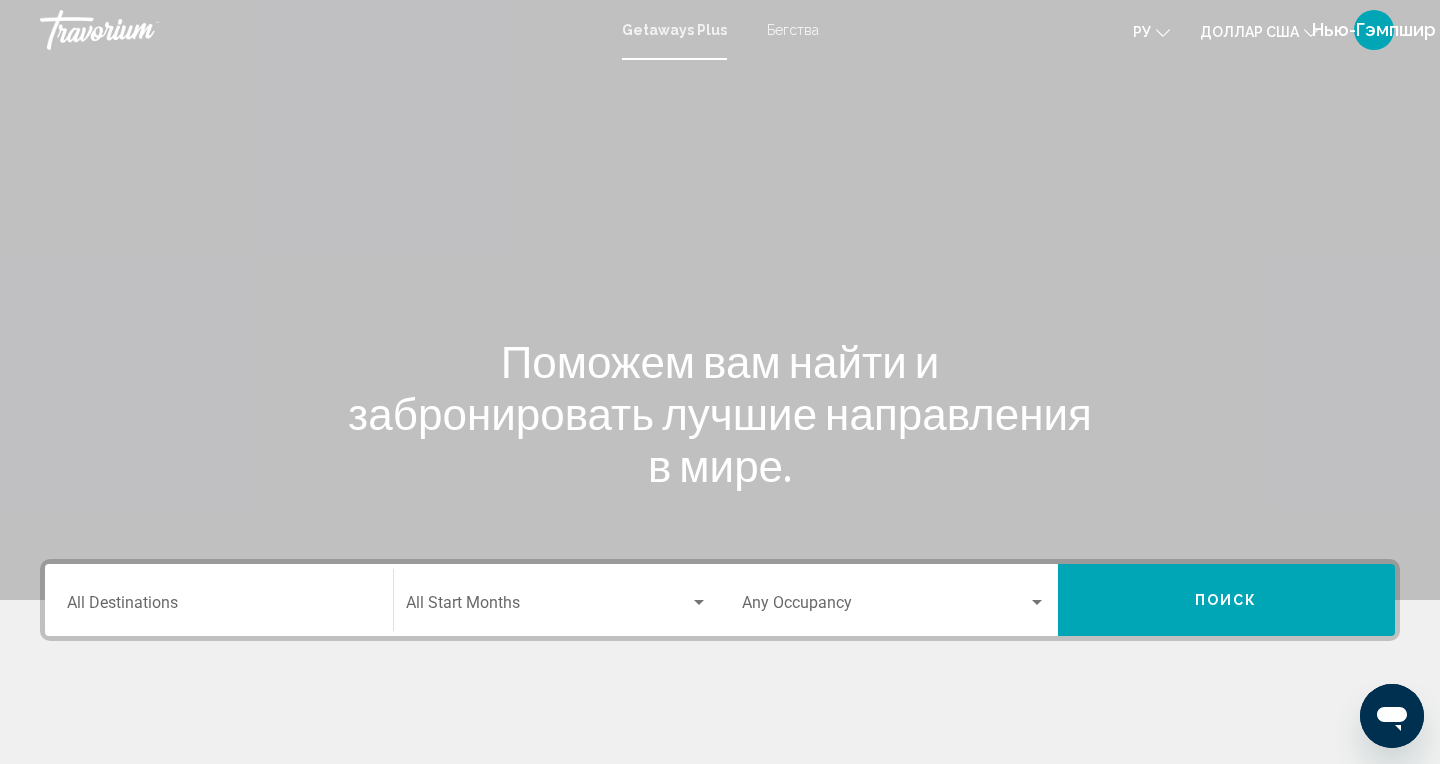 click on "Destination All Destinations" at bounding box center (219, 607) 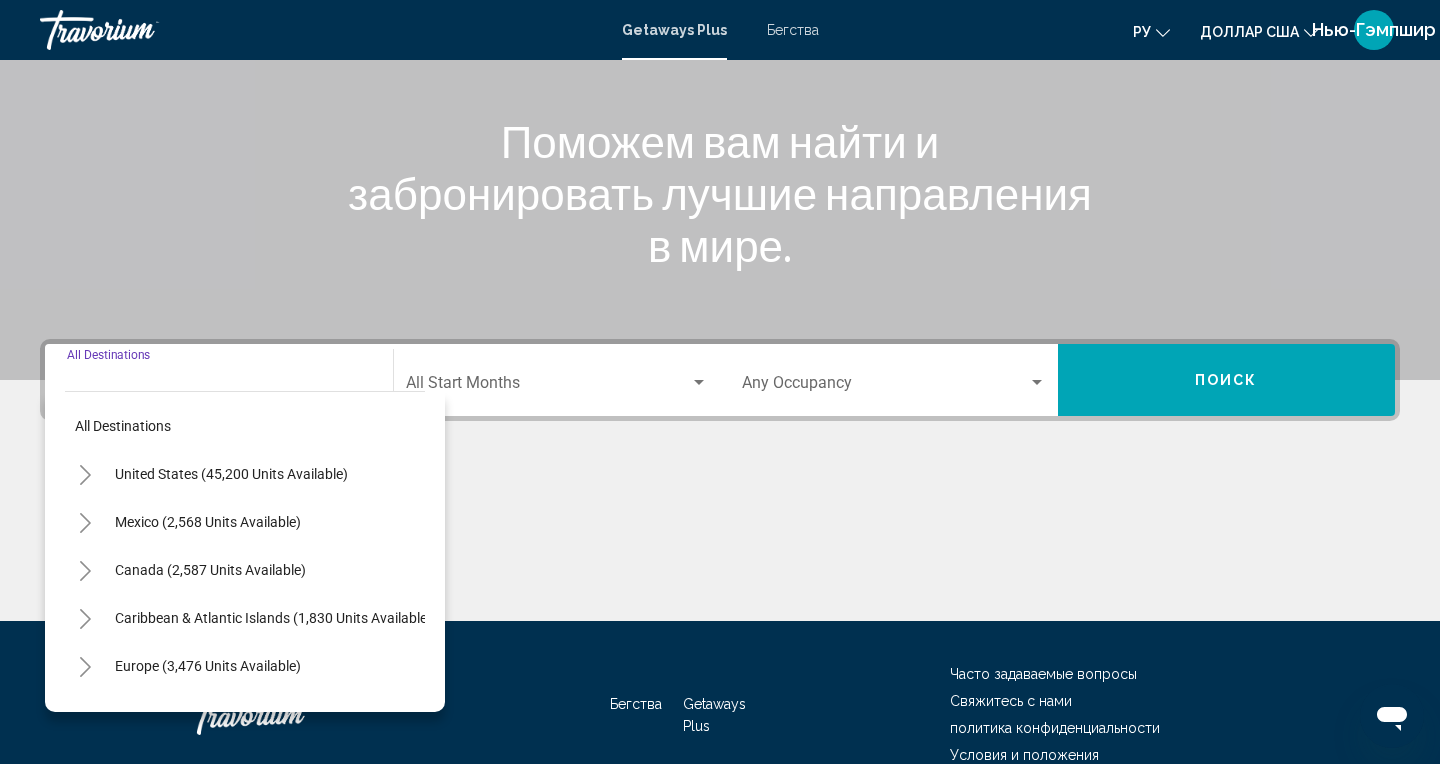 scroll, scrollTop: 258, scrollLeft: 0, axis: vertical 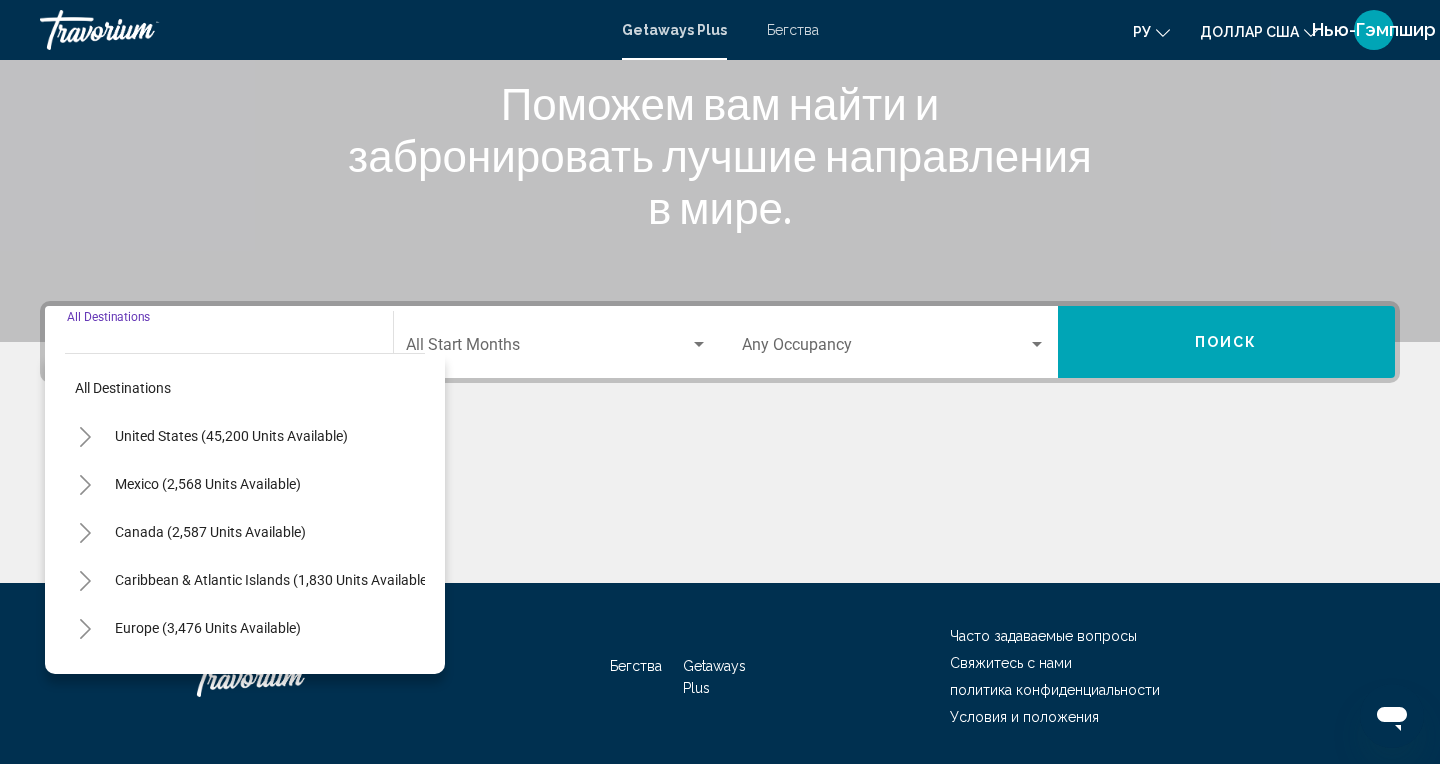 click 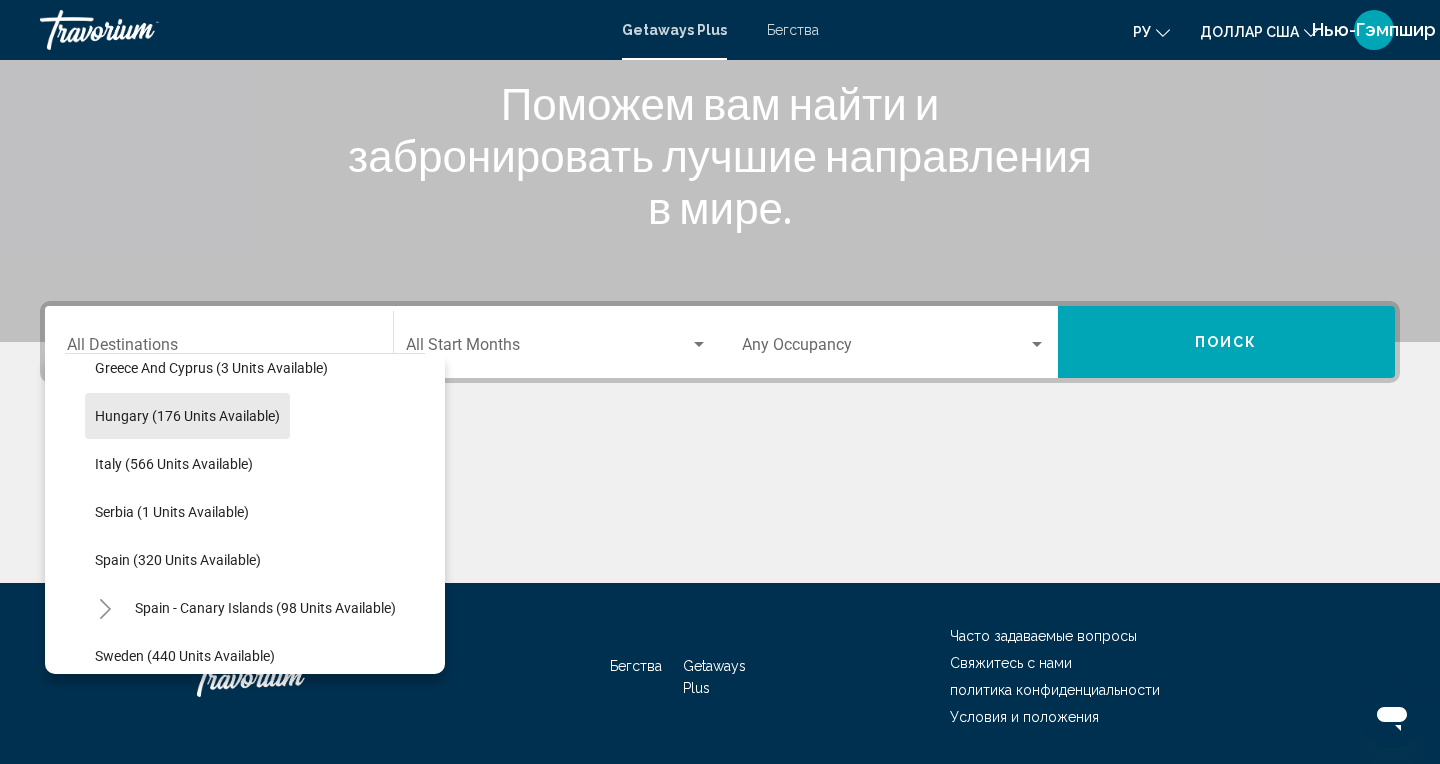 scroll, scrollTop: 605, scrollLeft: 0, axis: vertical 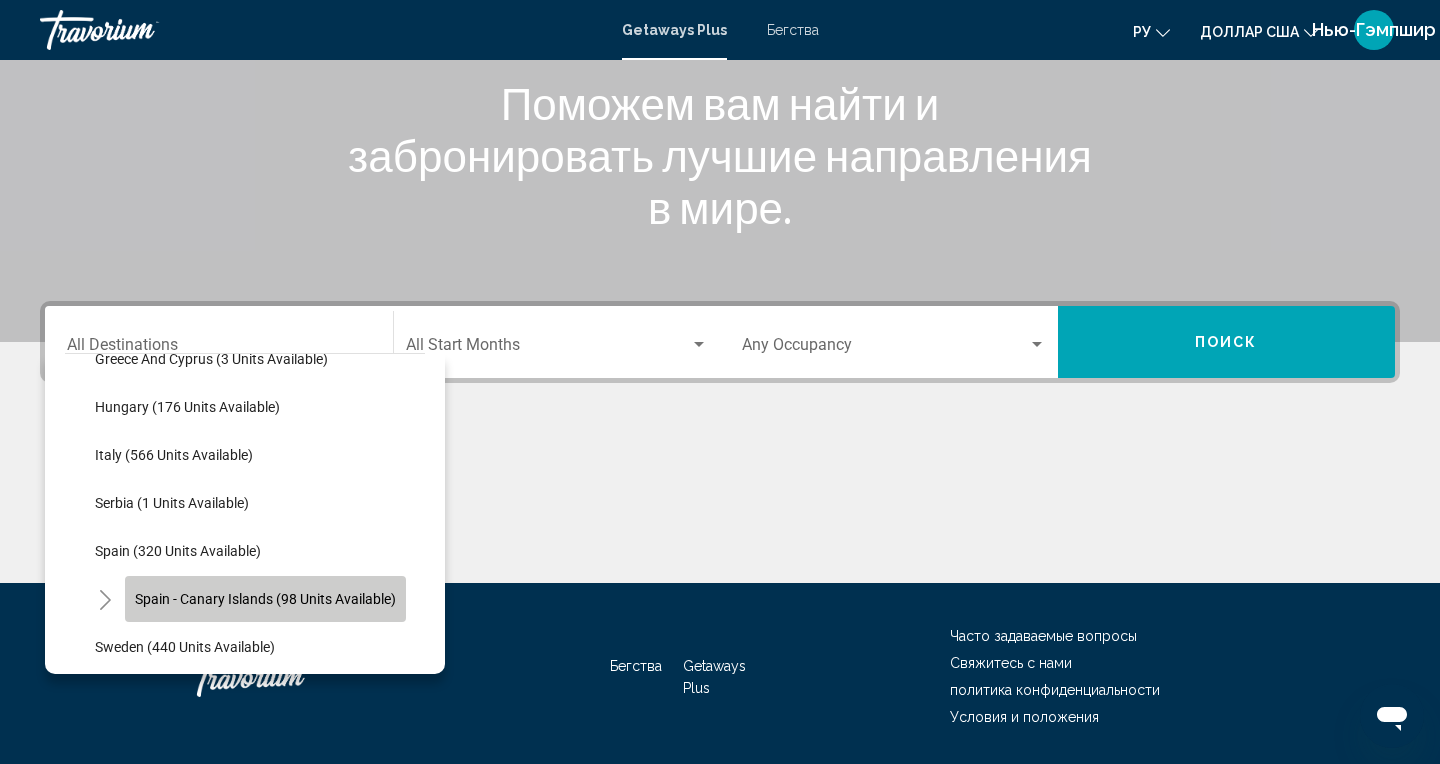 click on "Spain - Canary Islands (98 units available)" 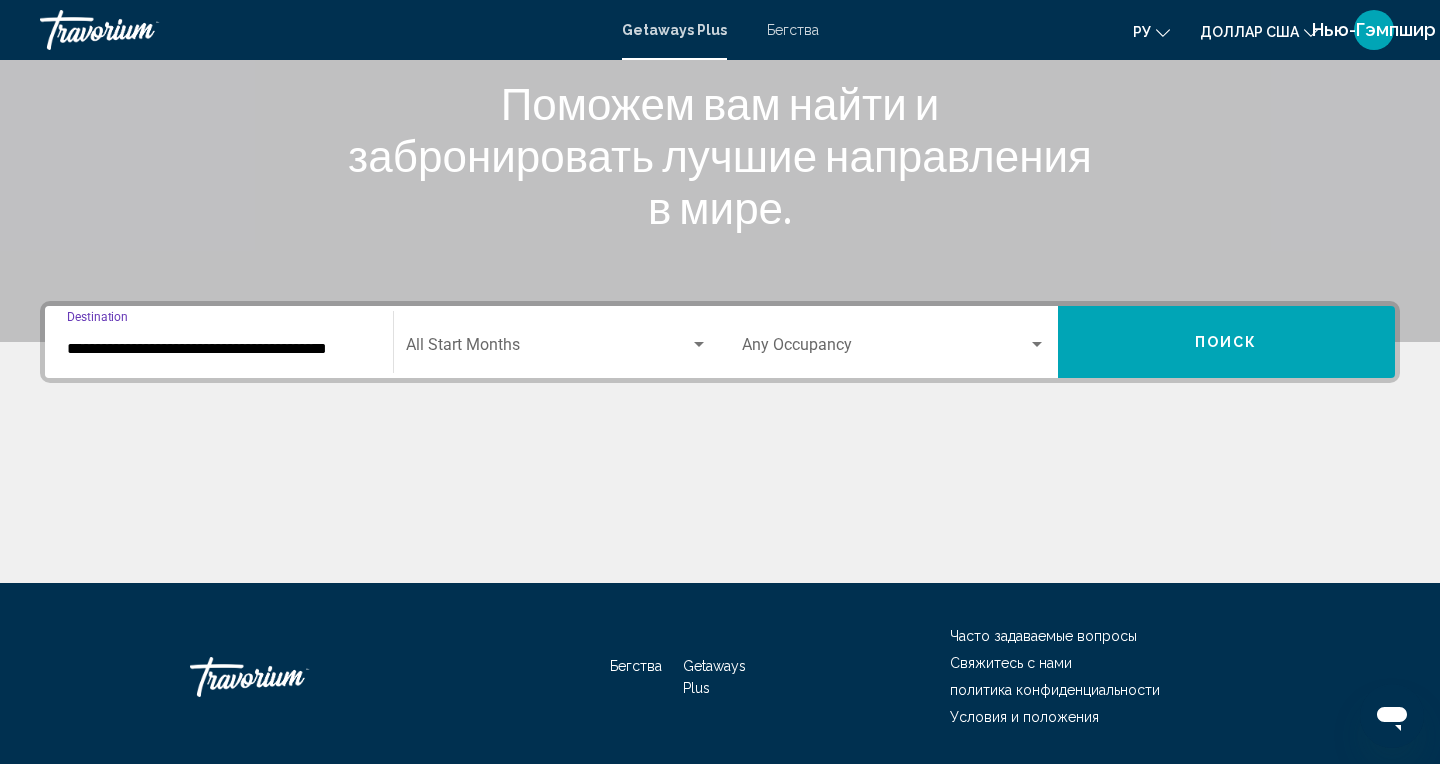 click on "Поиск" at bounding box center (1227, 342) 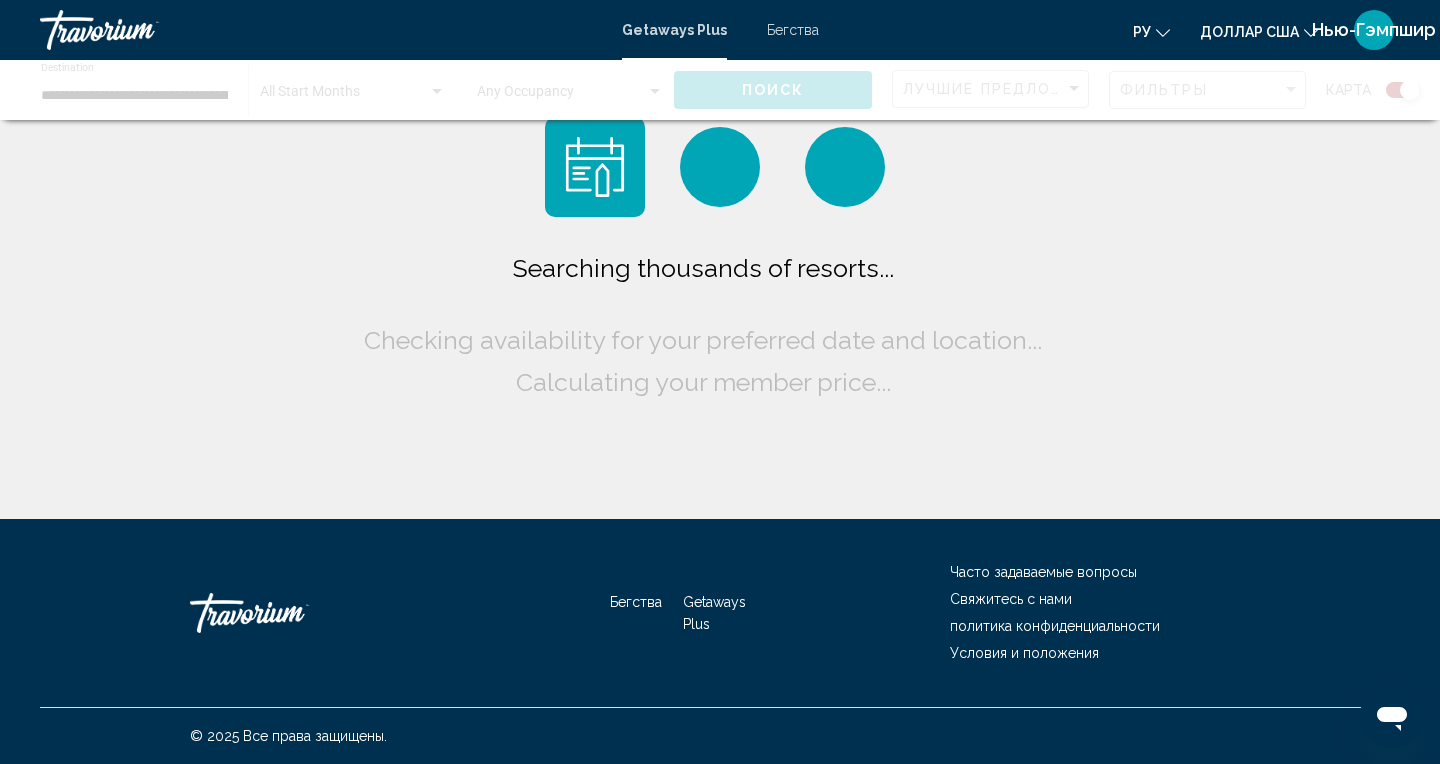 scroll, scrollTop: 0, scrollLeft: 0, axis: both 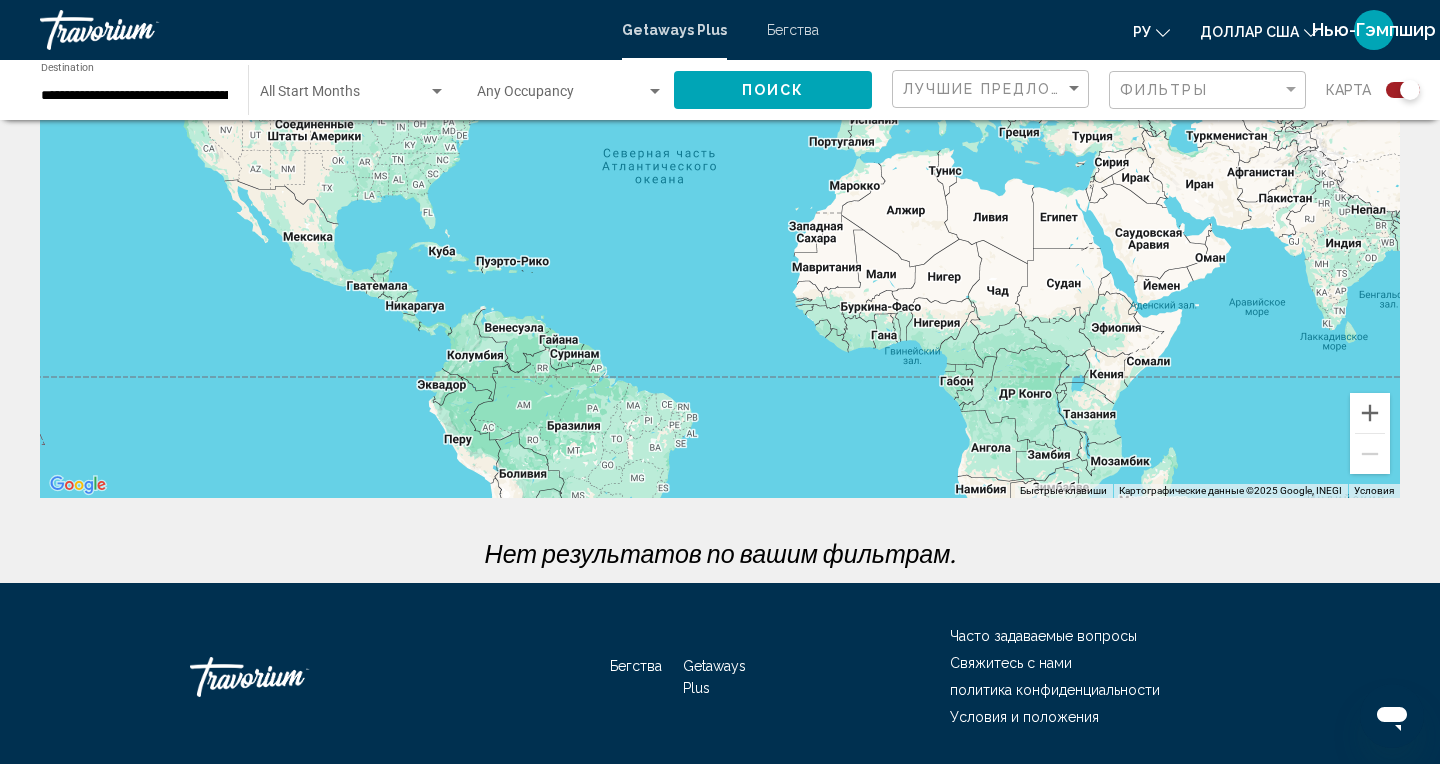 click on "Бегства" at bounding box center (793, 30) 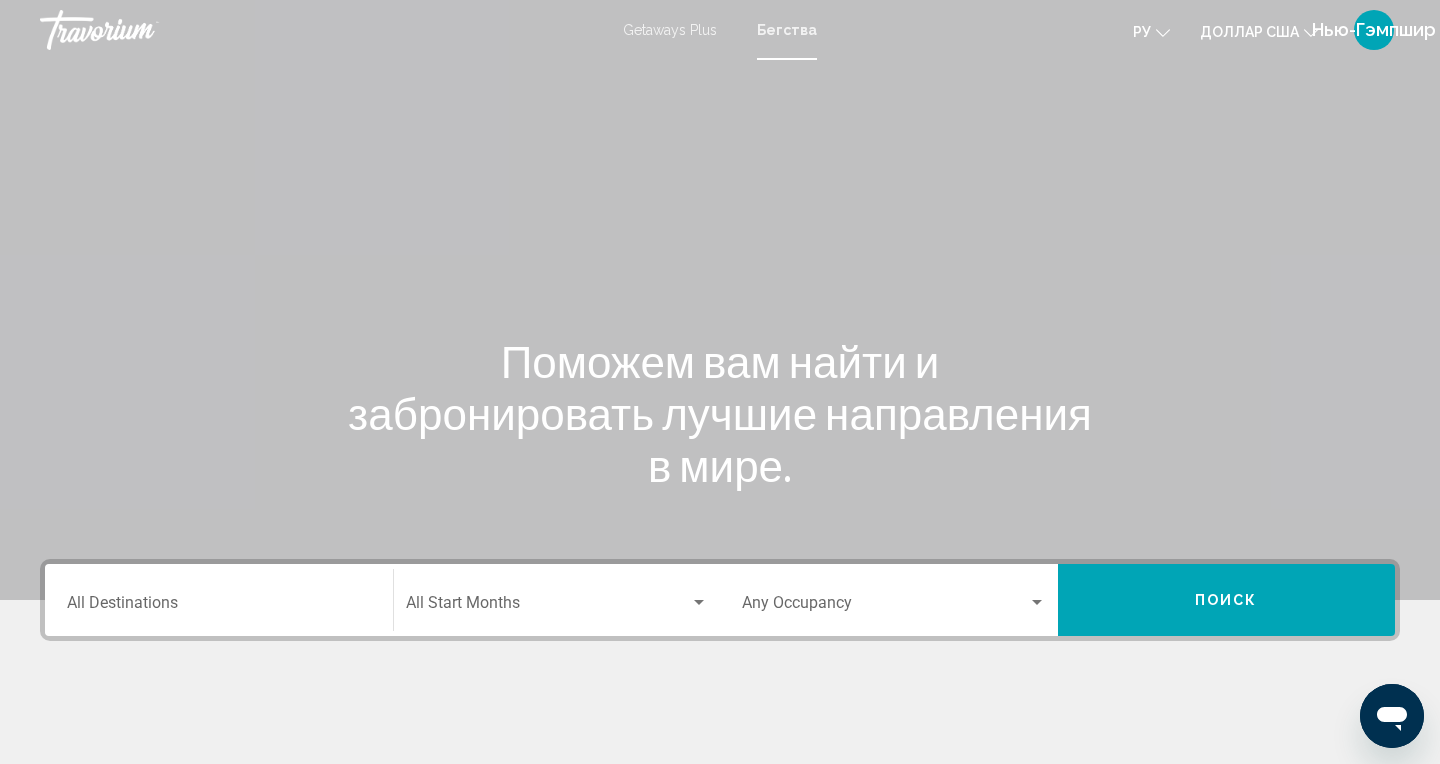 click on "Destination All Destinations" at bounding box center (219, 607) 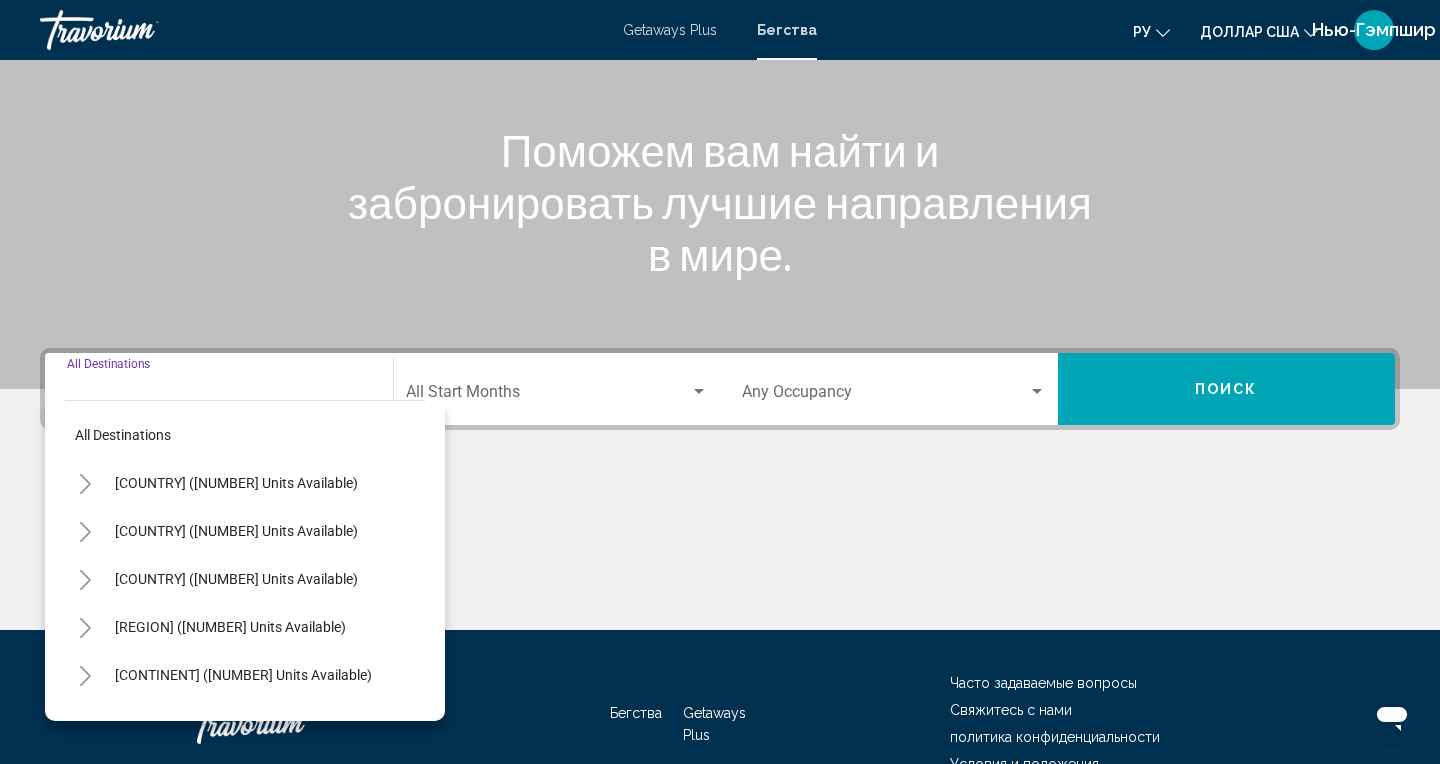 scroll, scrollTop: 258, scrollLeft: 0, axis: vertical 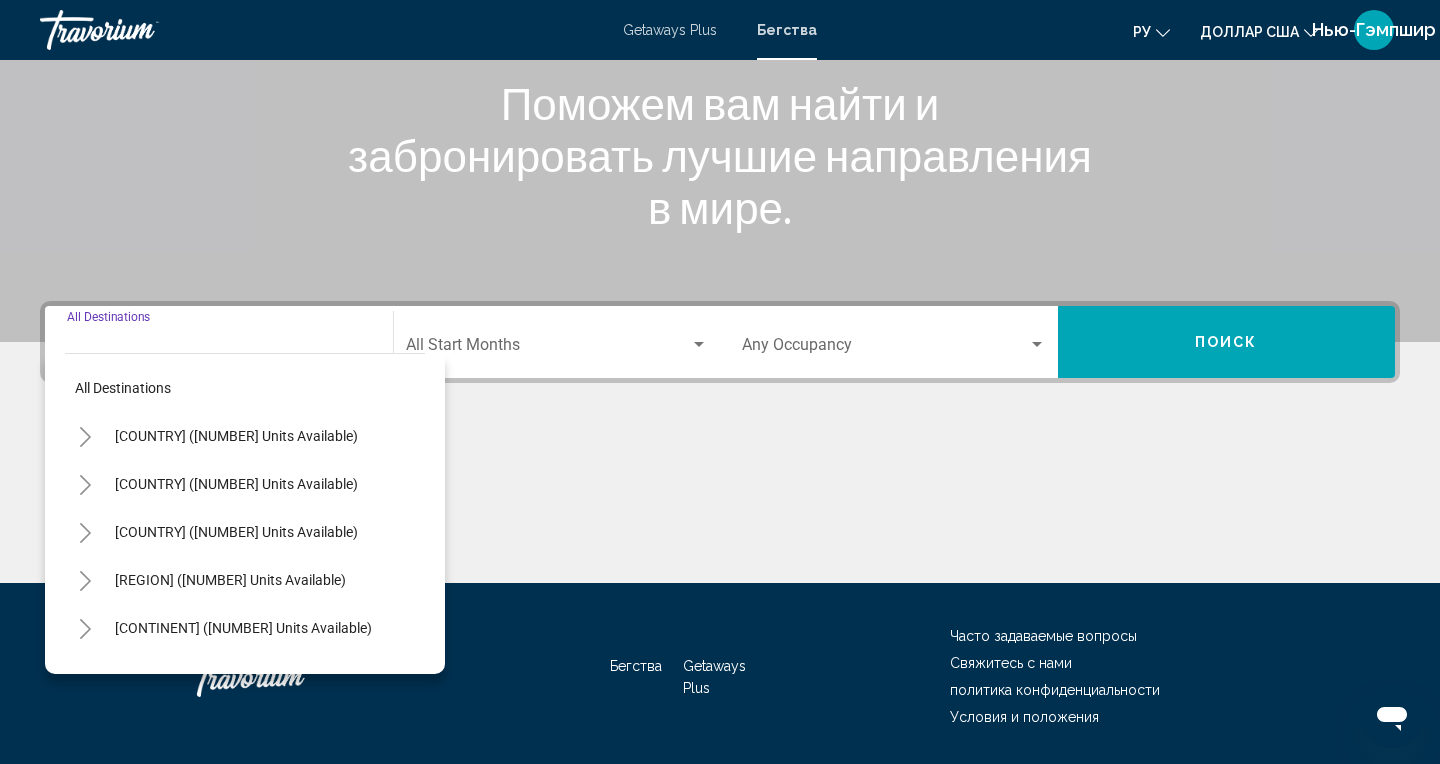 click 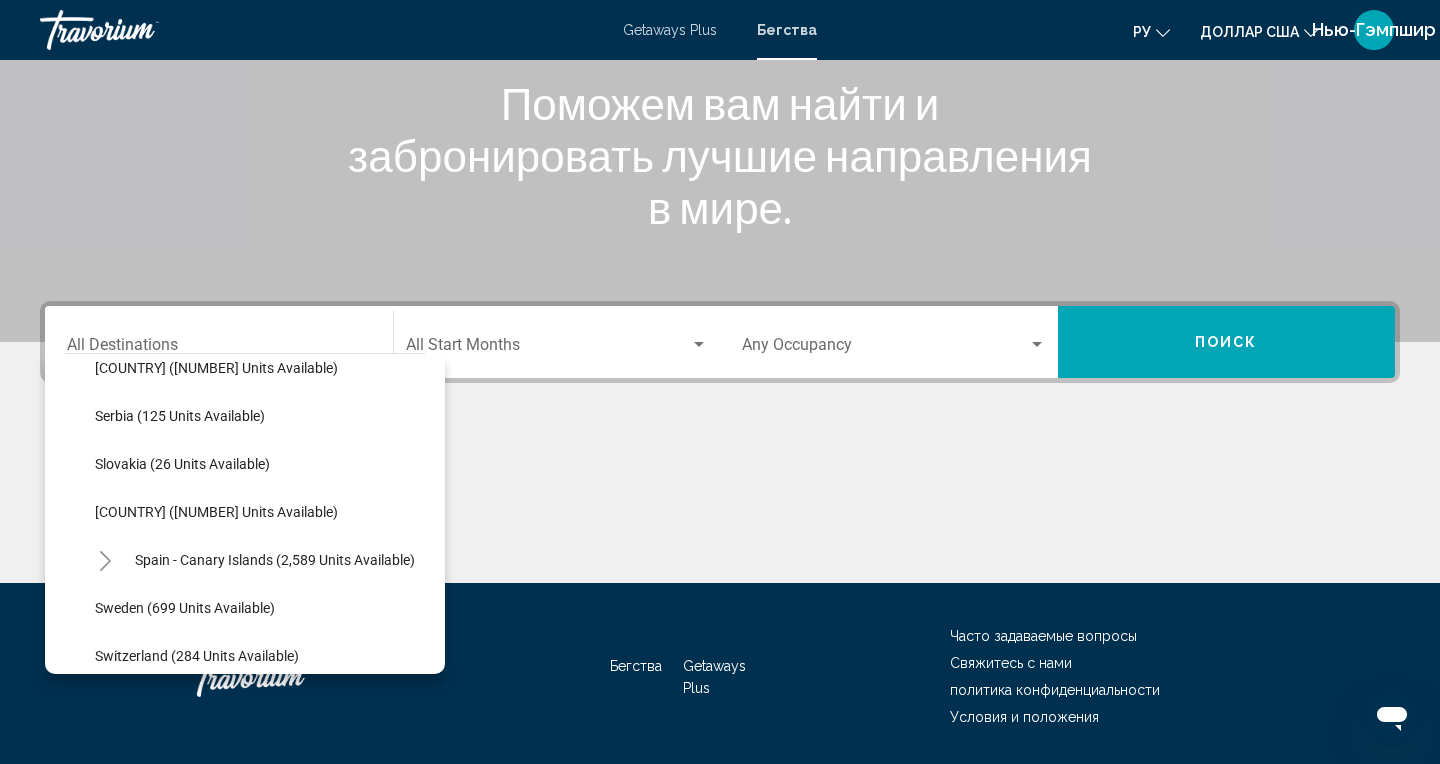 scroll, scrollTop: 933, scrollLeft: 0, axis: vertical 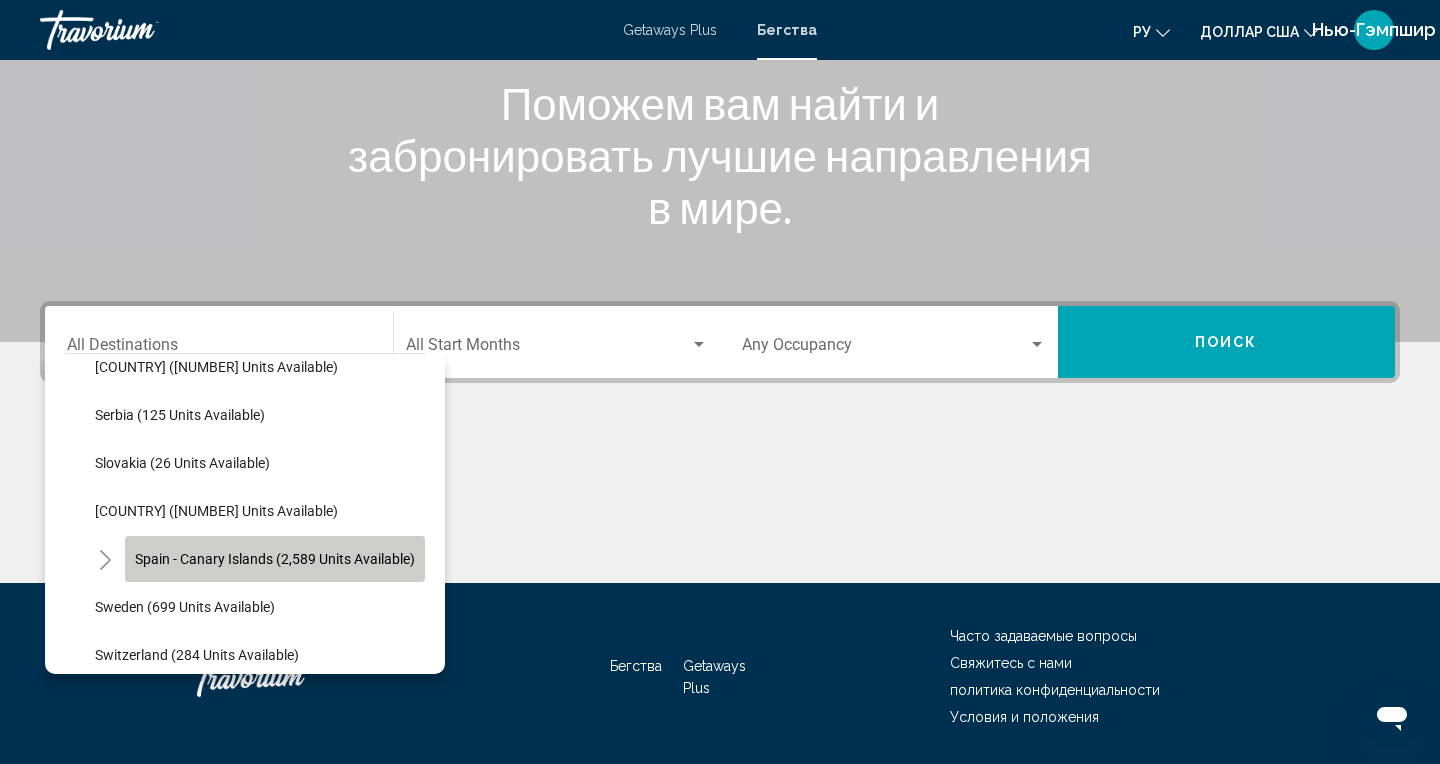 click on "Spain - Canary Islands (2,589 units available)" 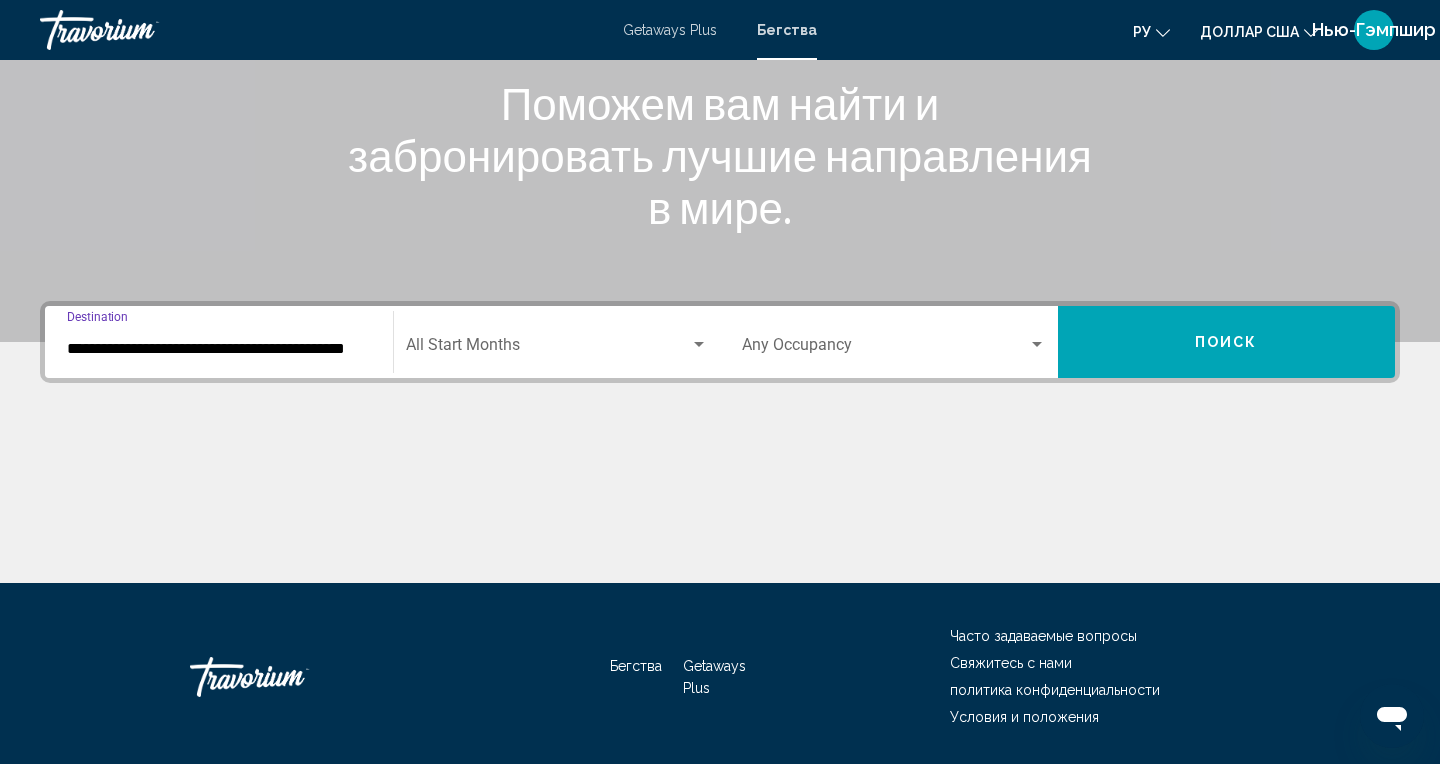 click on "Поиск" at bounding box center [1226, 343] 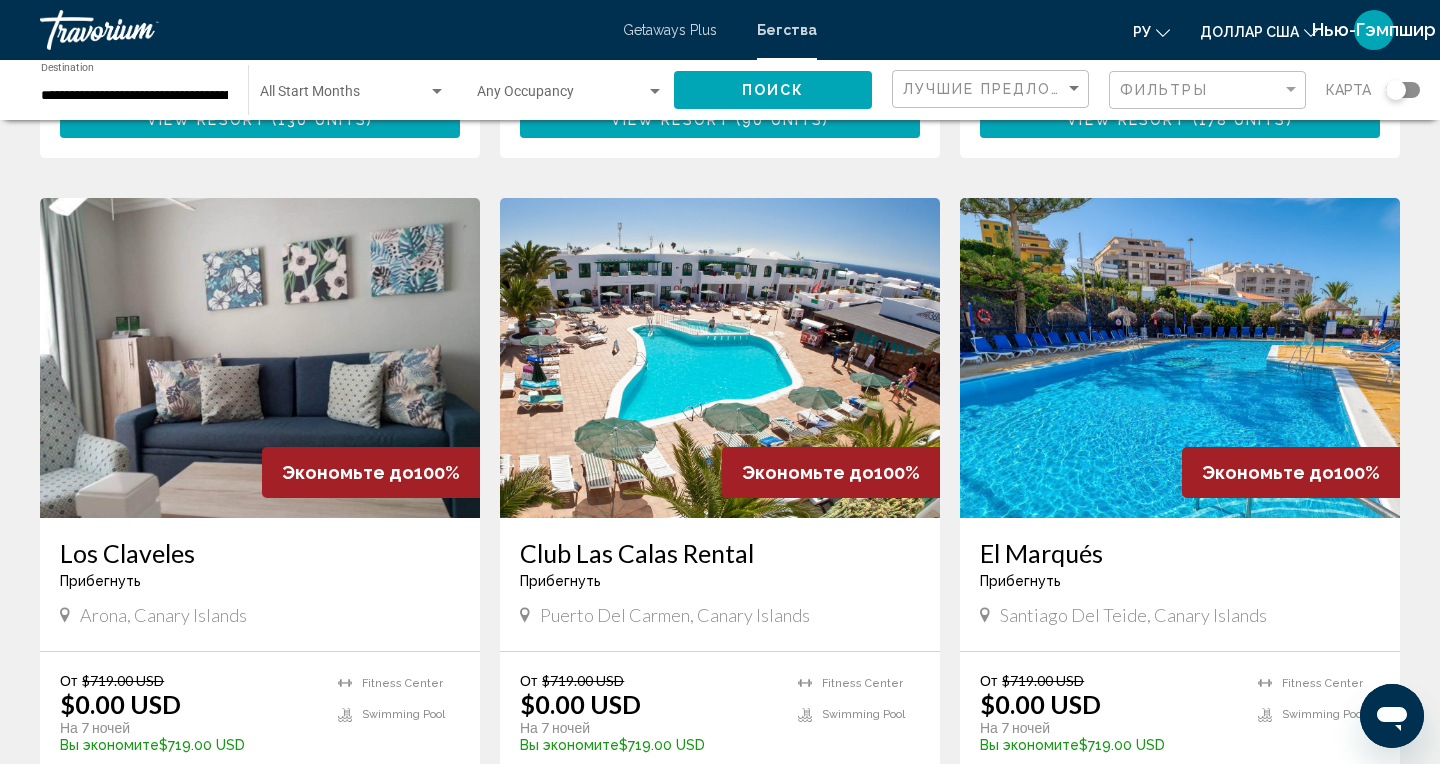 scroll, scrollTop: 725, scrollLeft: 0, axis: vertical 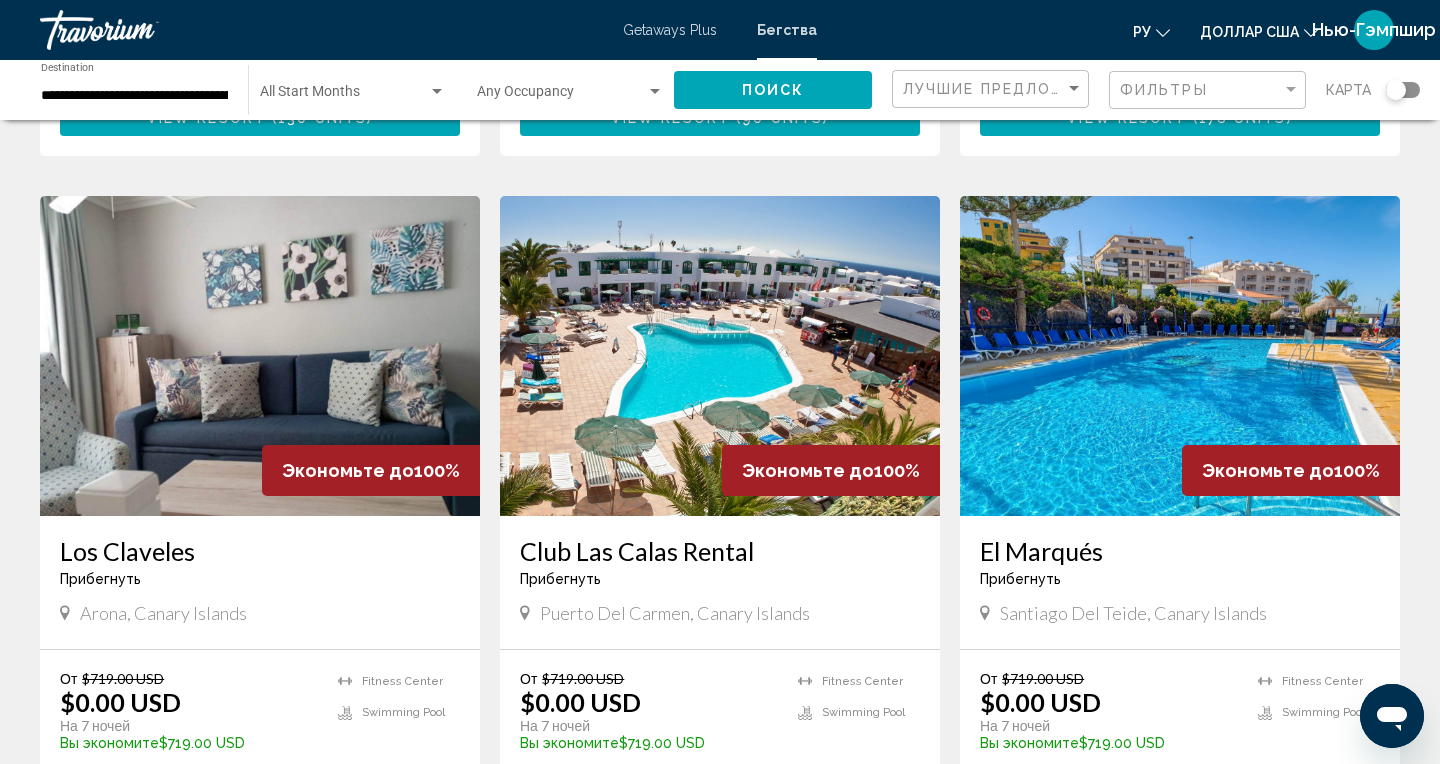 click on "126 units" at bounding box center (782, 800) 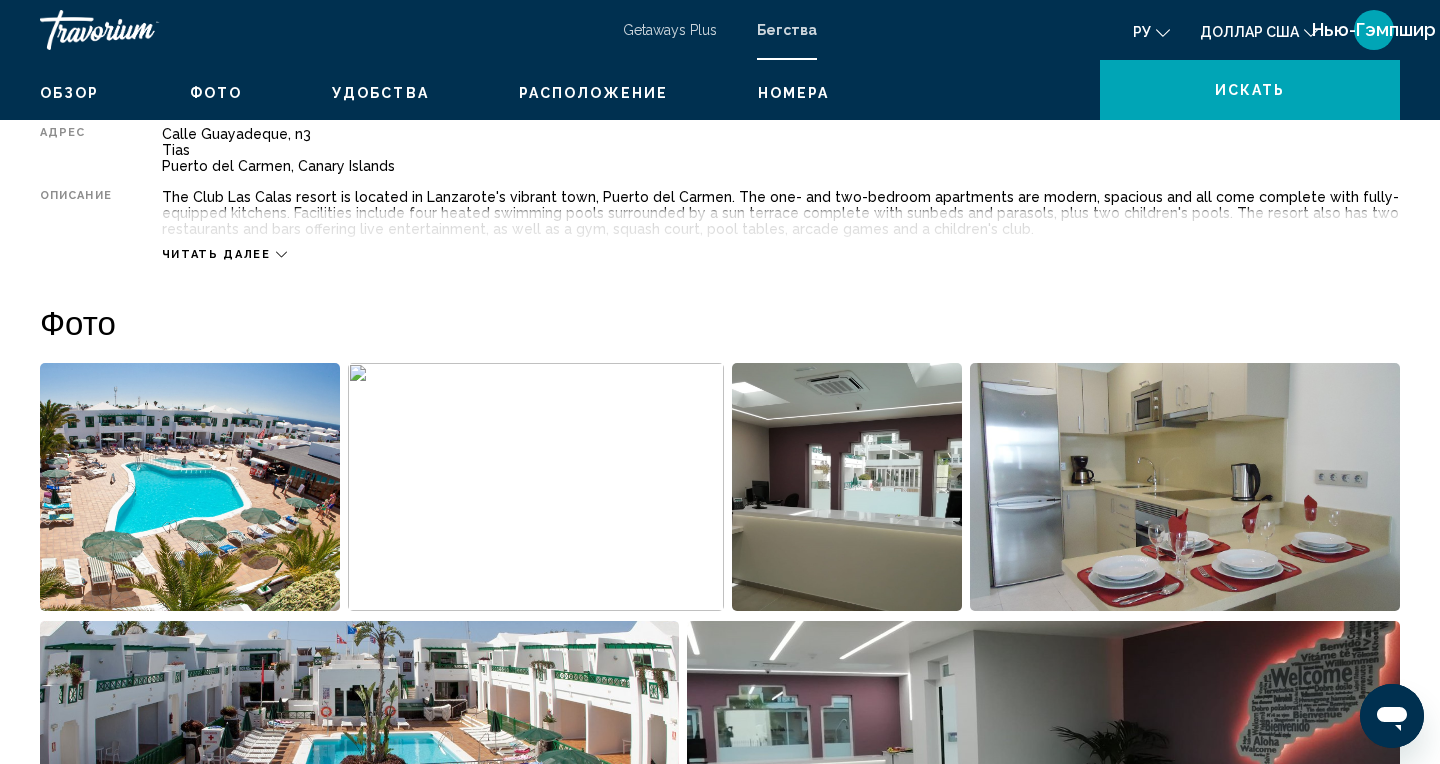 scroll, scrollTop: 0, scrollLeft: 0, axis: both 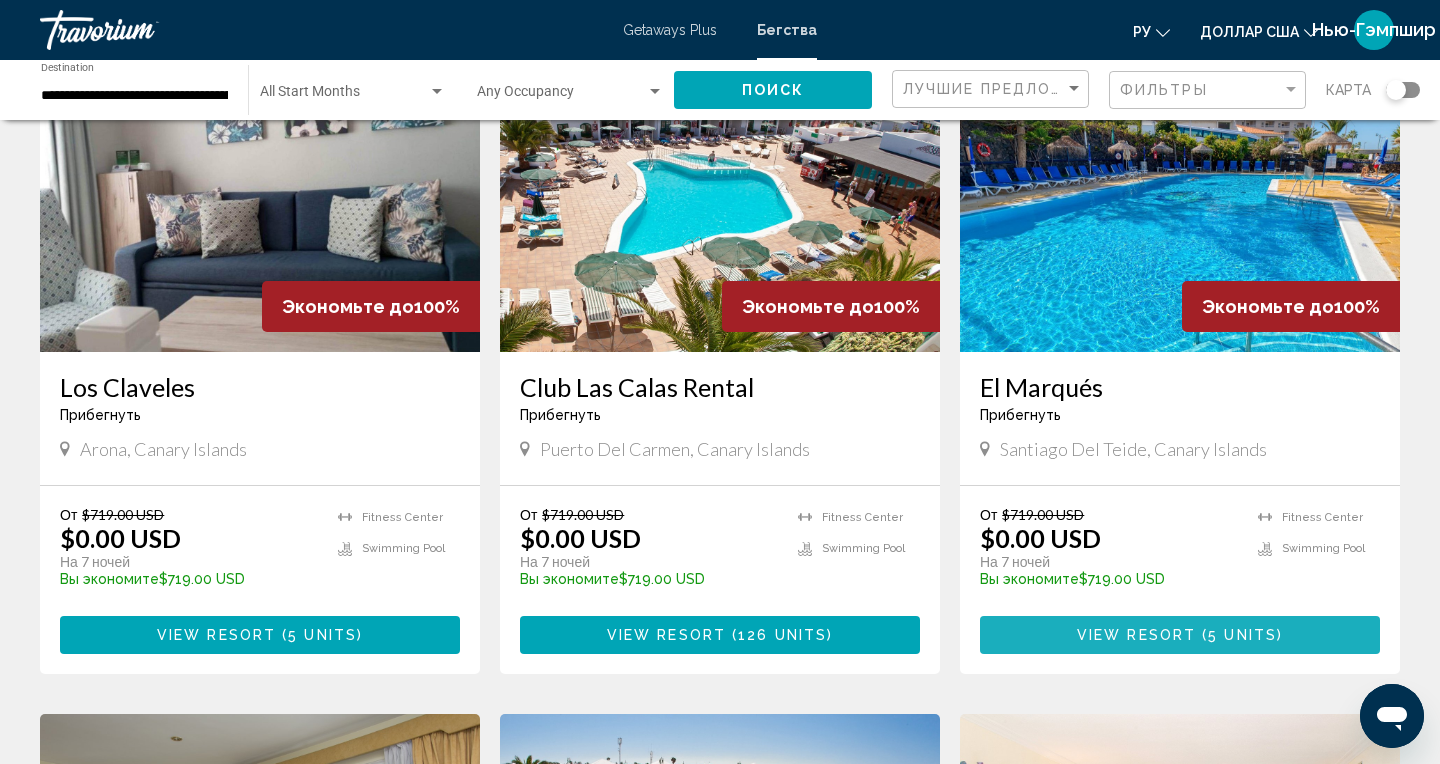 click on "View Resort" at bounding box center [1136, 636] 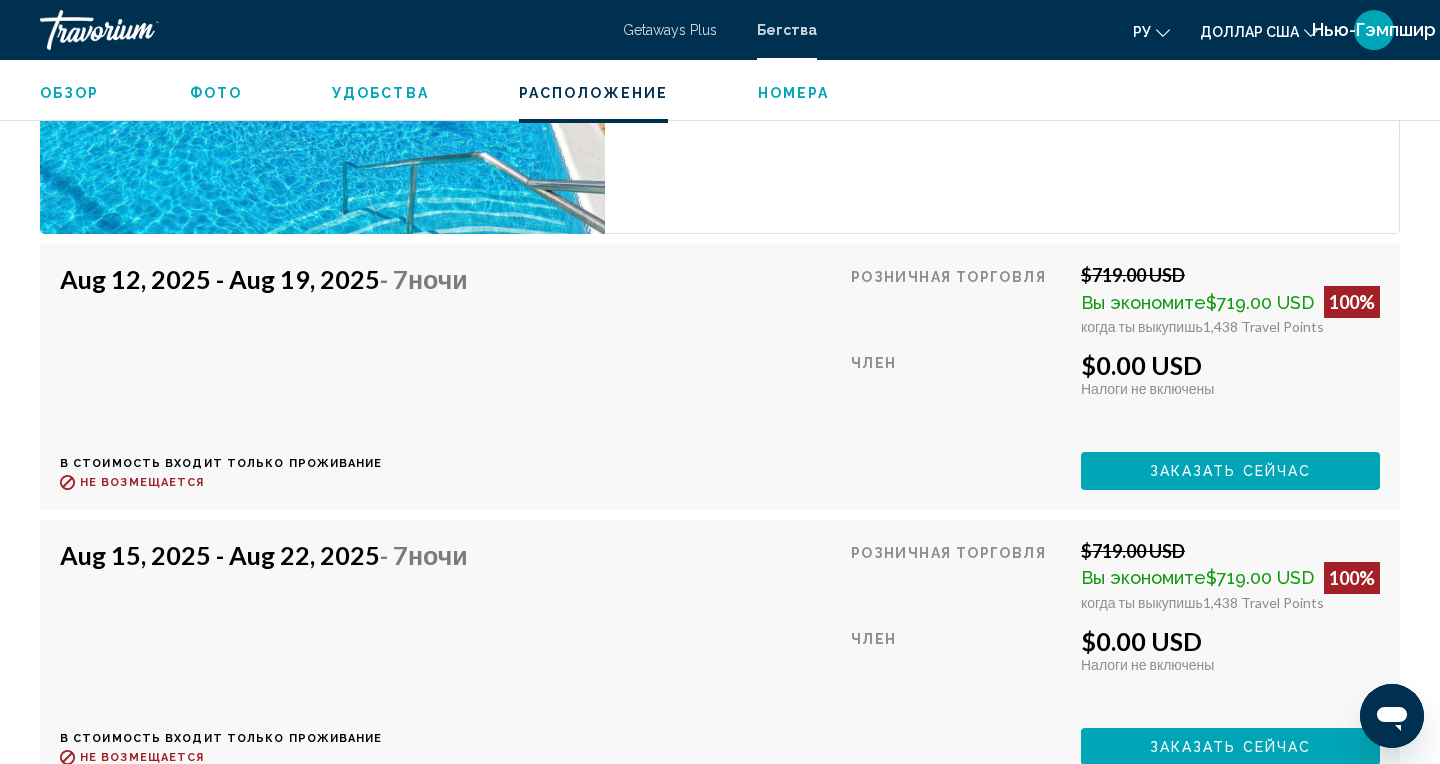 scroll, scrollTop: 3672, scrollLeft: 0, axis: vertical 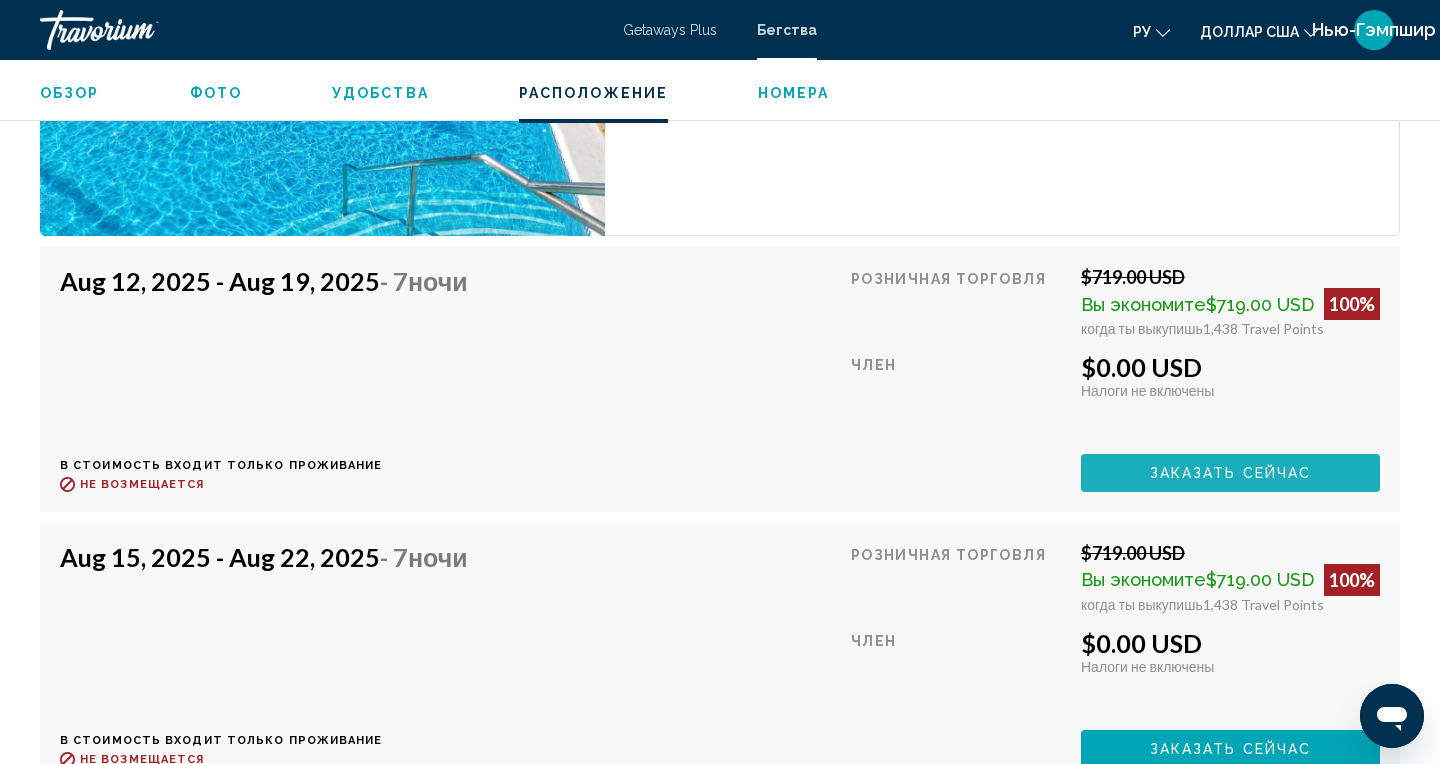 click on "Заказать сейчас" at bounding box center (1231, 474) 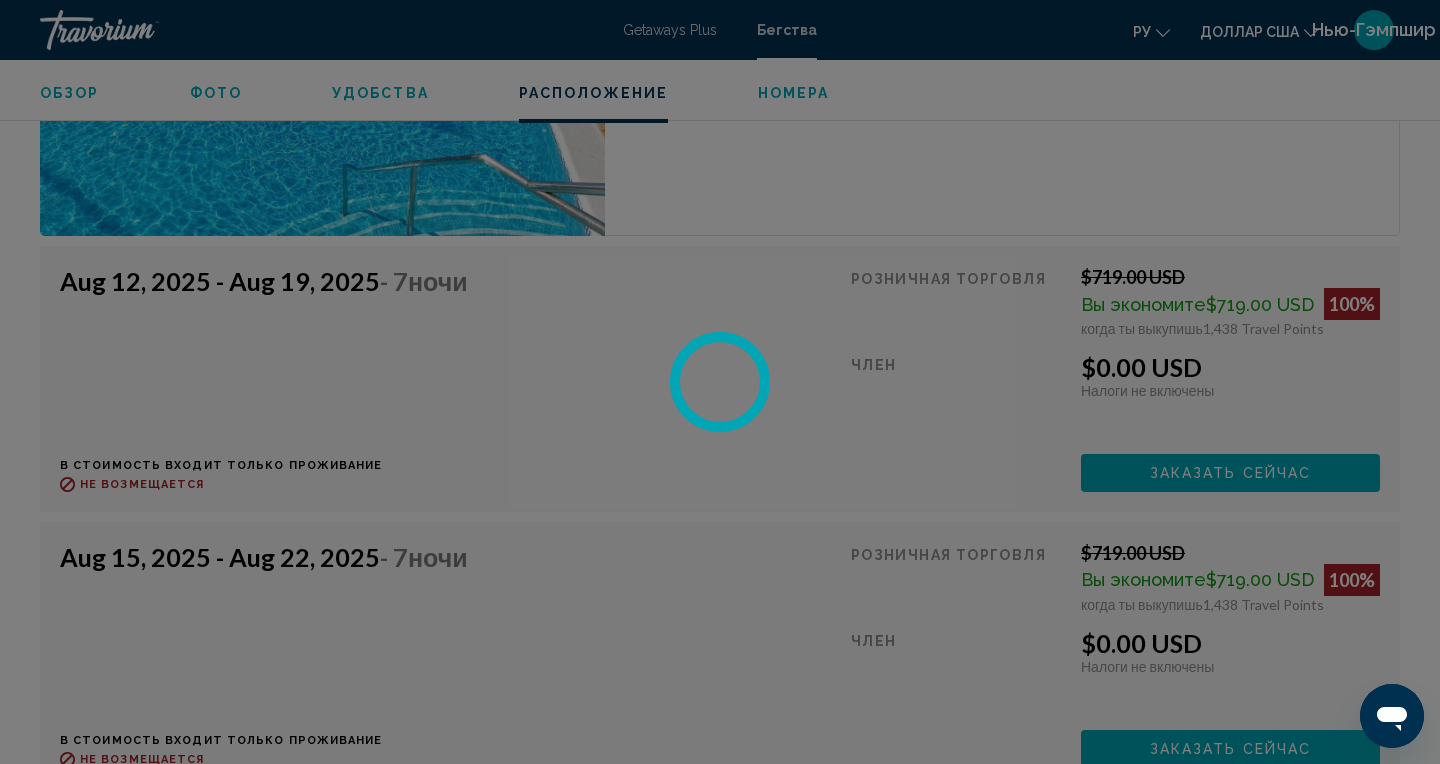 scroll, scrollTop: 0, scrollLeft: 0, axis: both 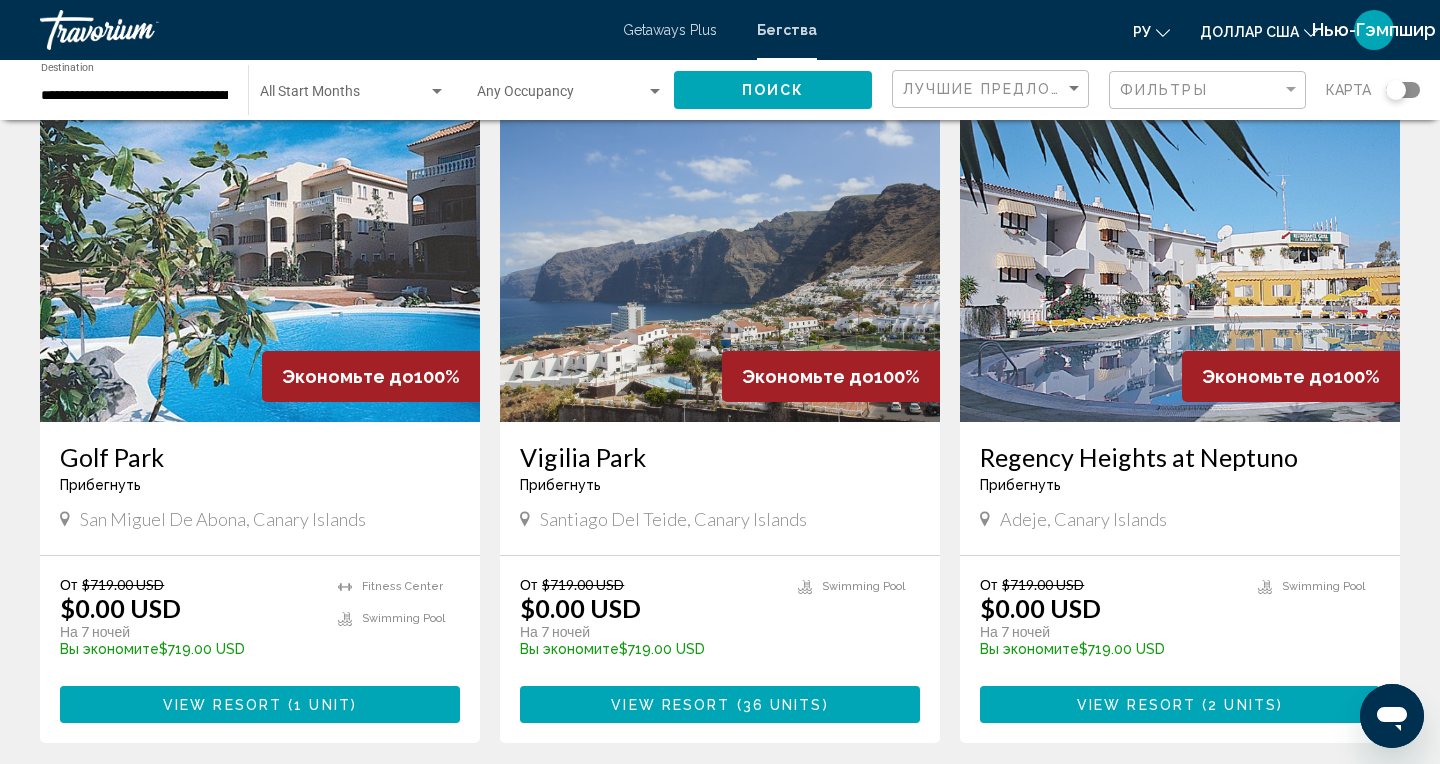 click at bounding box center [1199, 705] 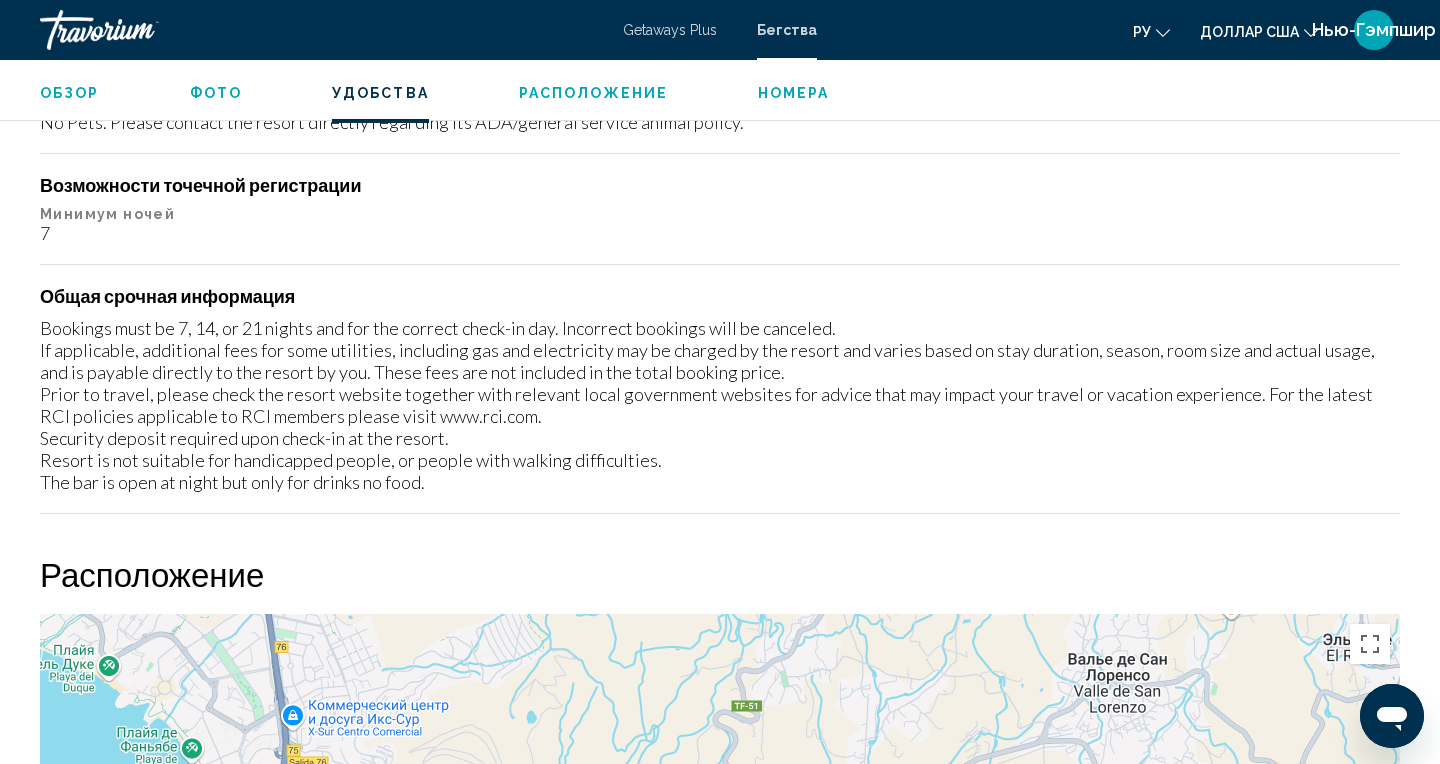 scroll, scrollTop: 1662, scrollLeft: 0, axis: vertical 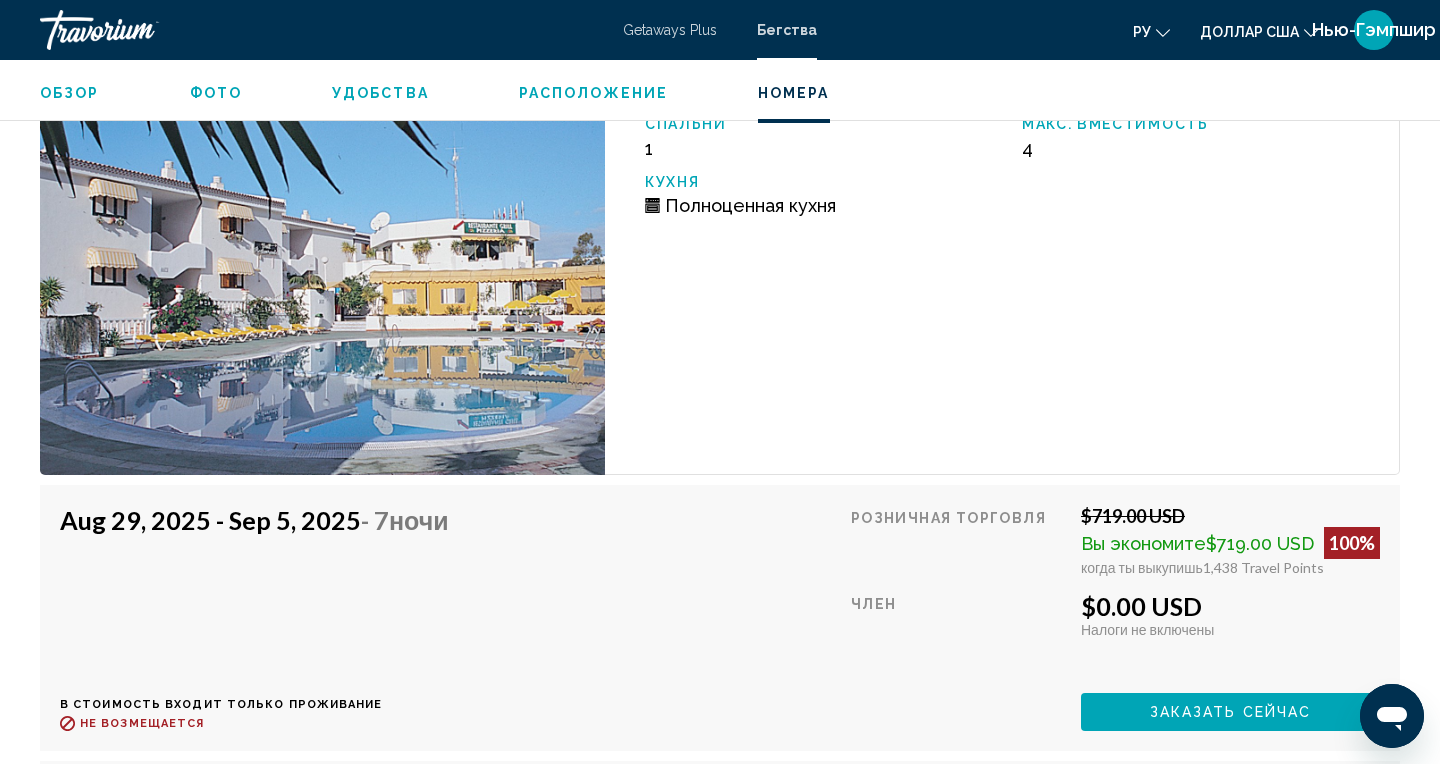 click on "Заказать сейчас" at bounding box center (1231, 713) 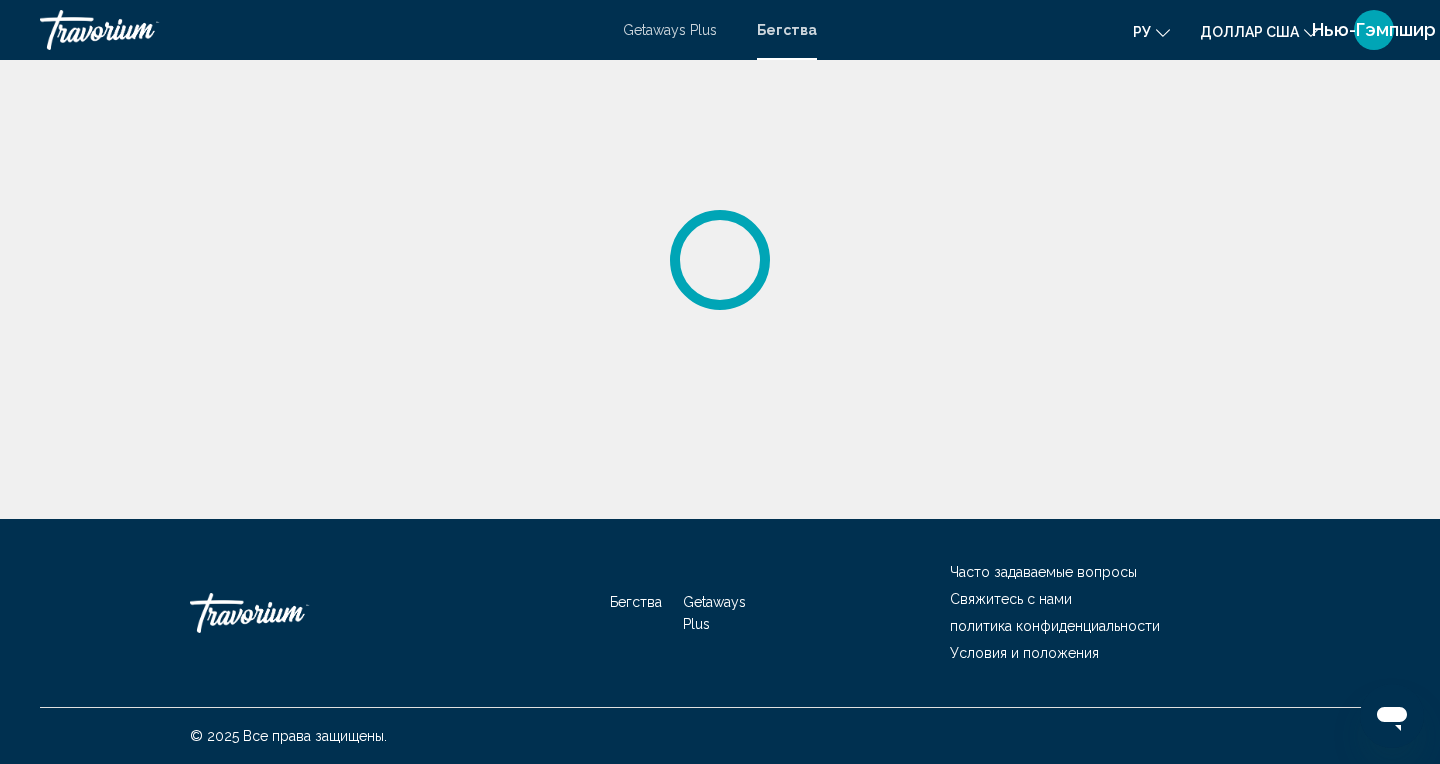 scroll, scrollTop: 0, scrollLeft: 0, axis: both 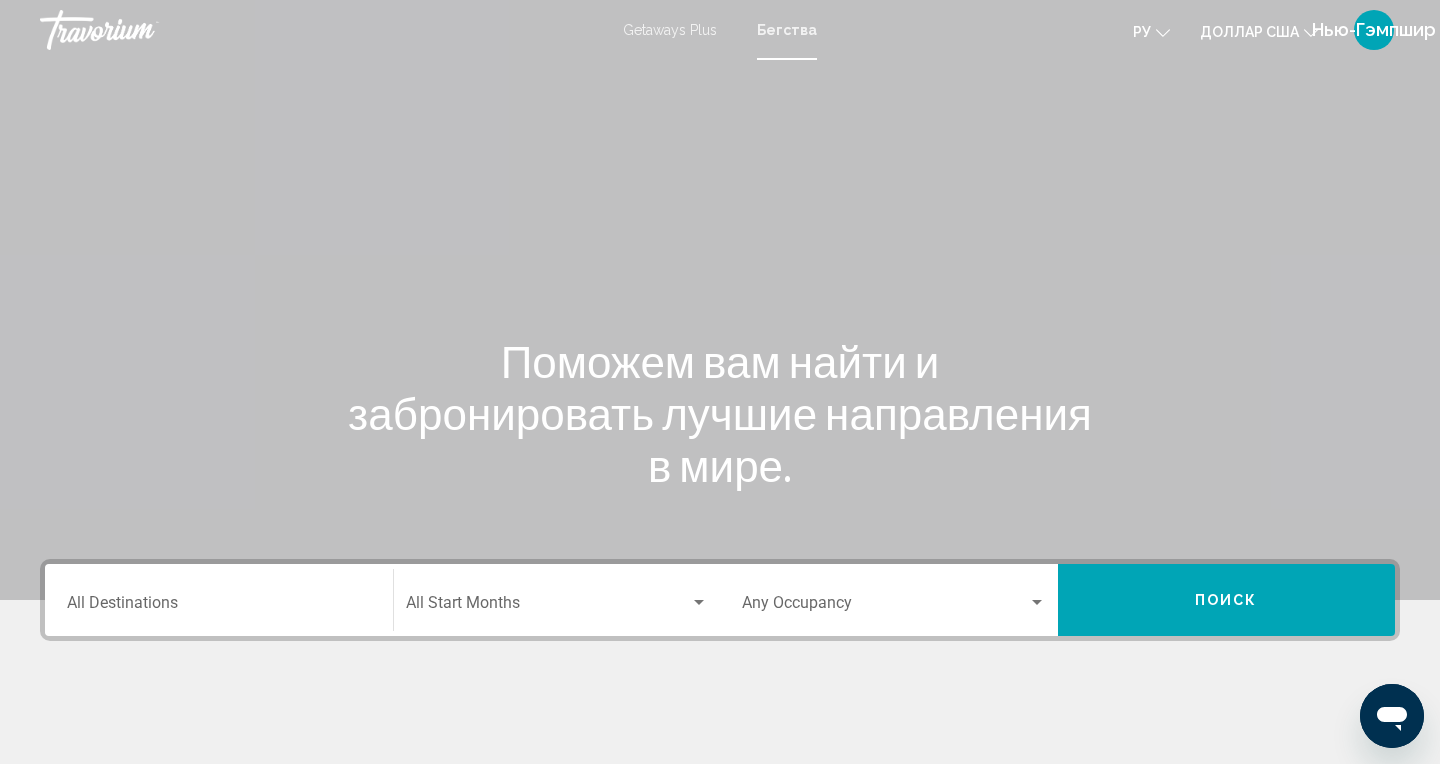 click on "Destination All Destinations" at bounding box center (219, 607) 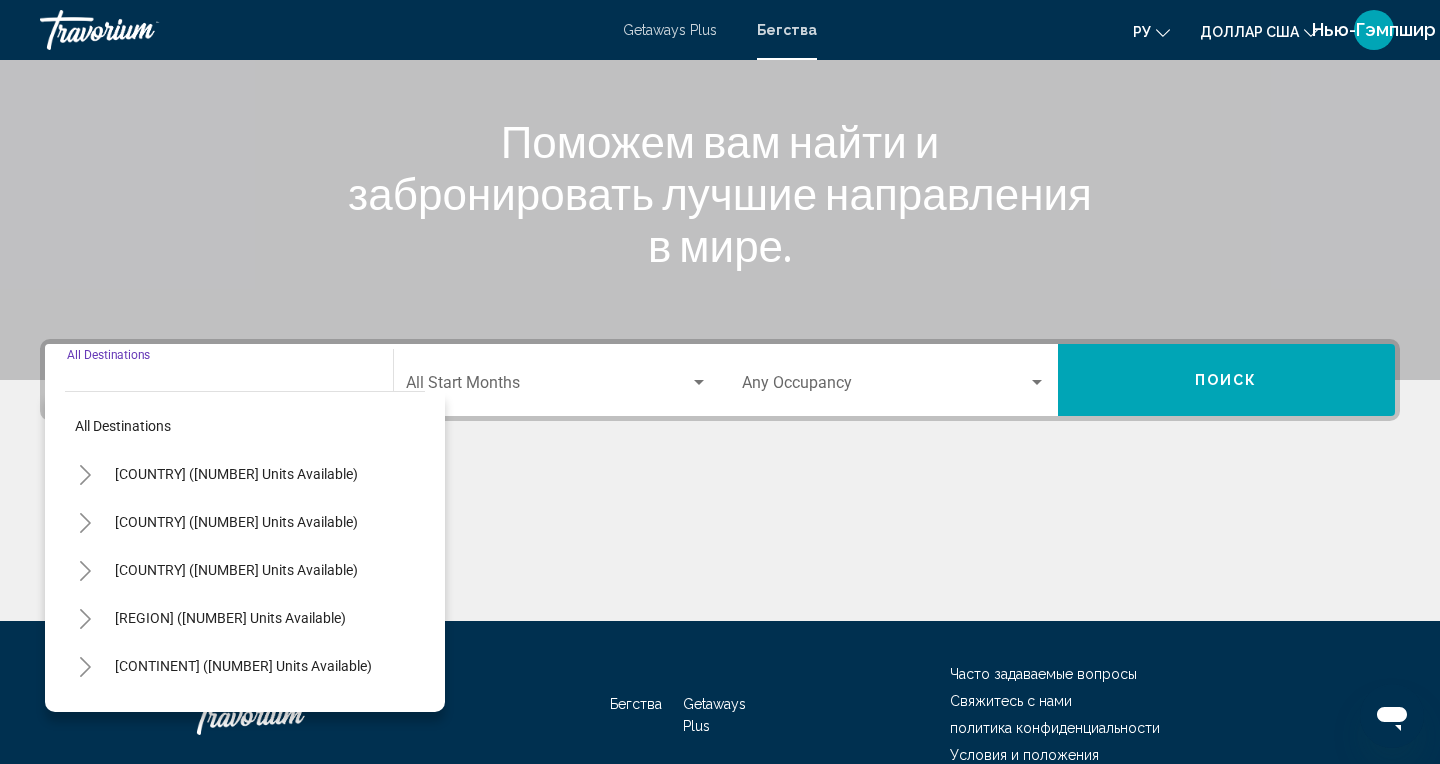 scroll, scrollTop: 258, scrollLeft: 0, axis: vertical 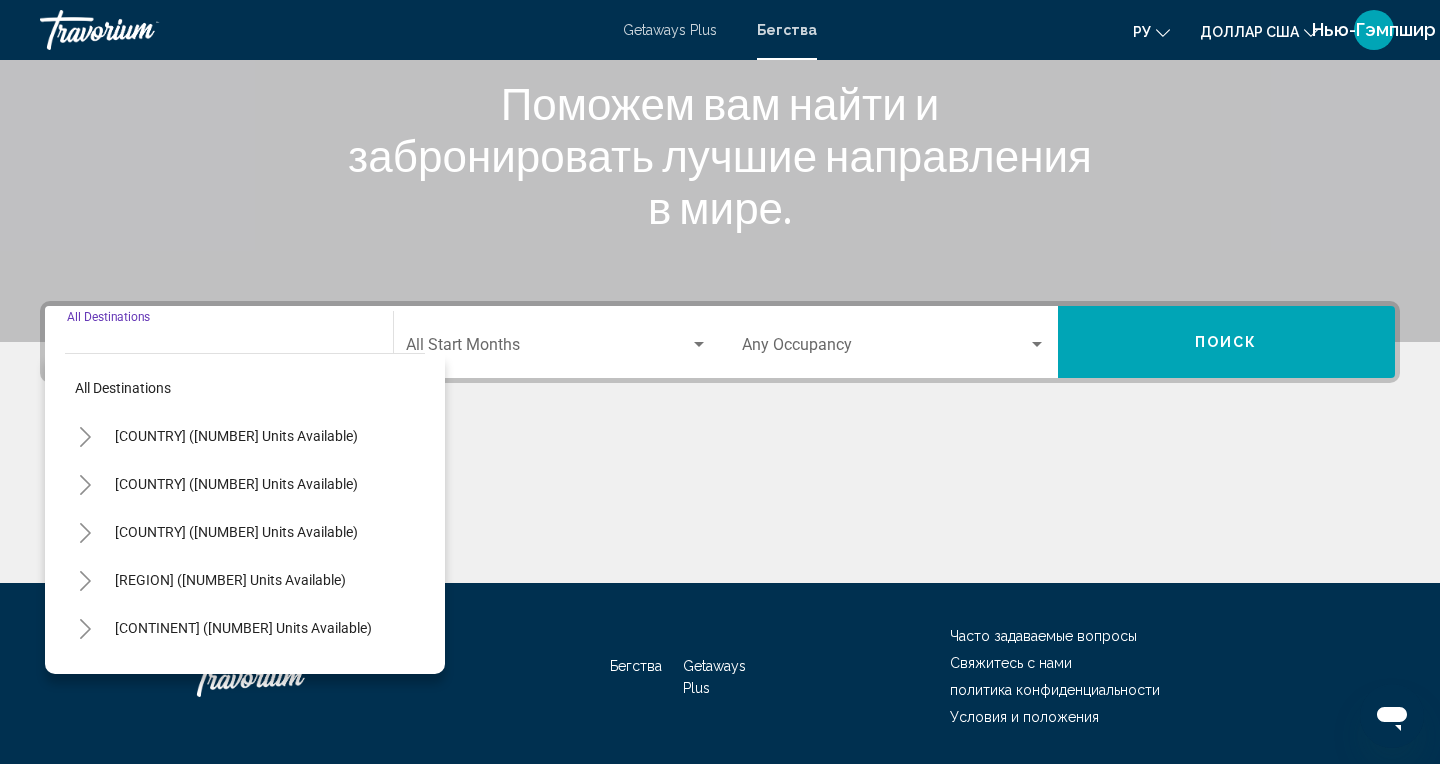 click 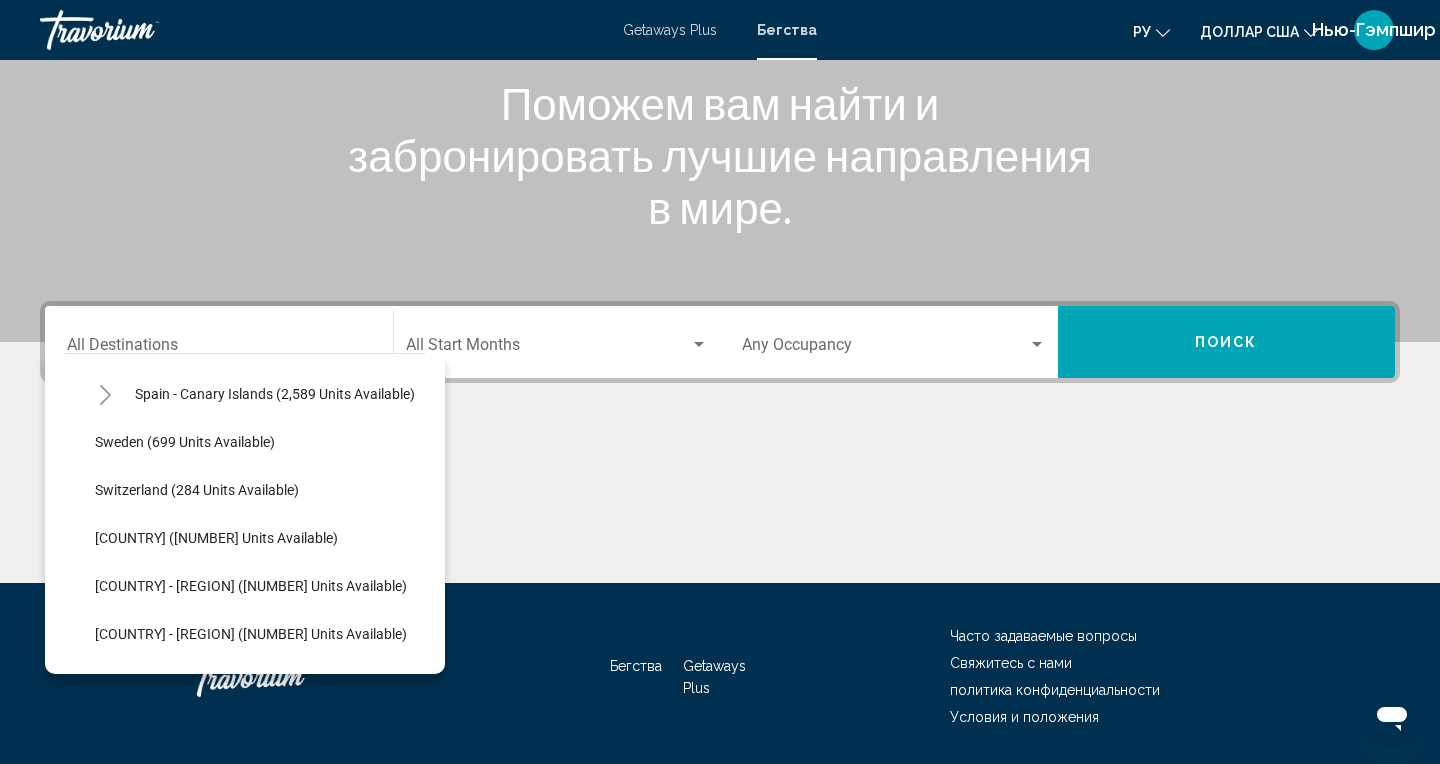 scroll, scrollTop: 1105, scrollLeft: 0, axis: vertical 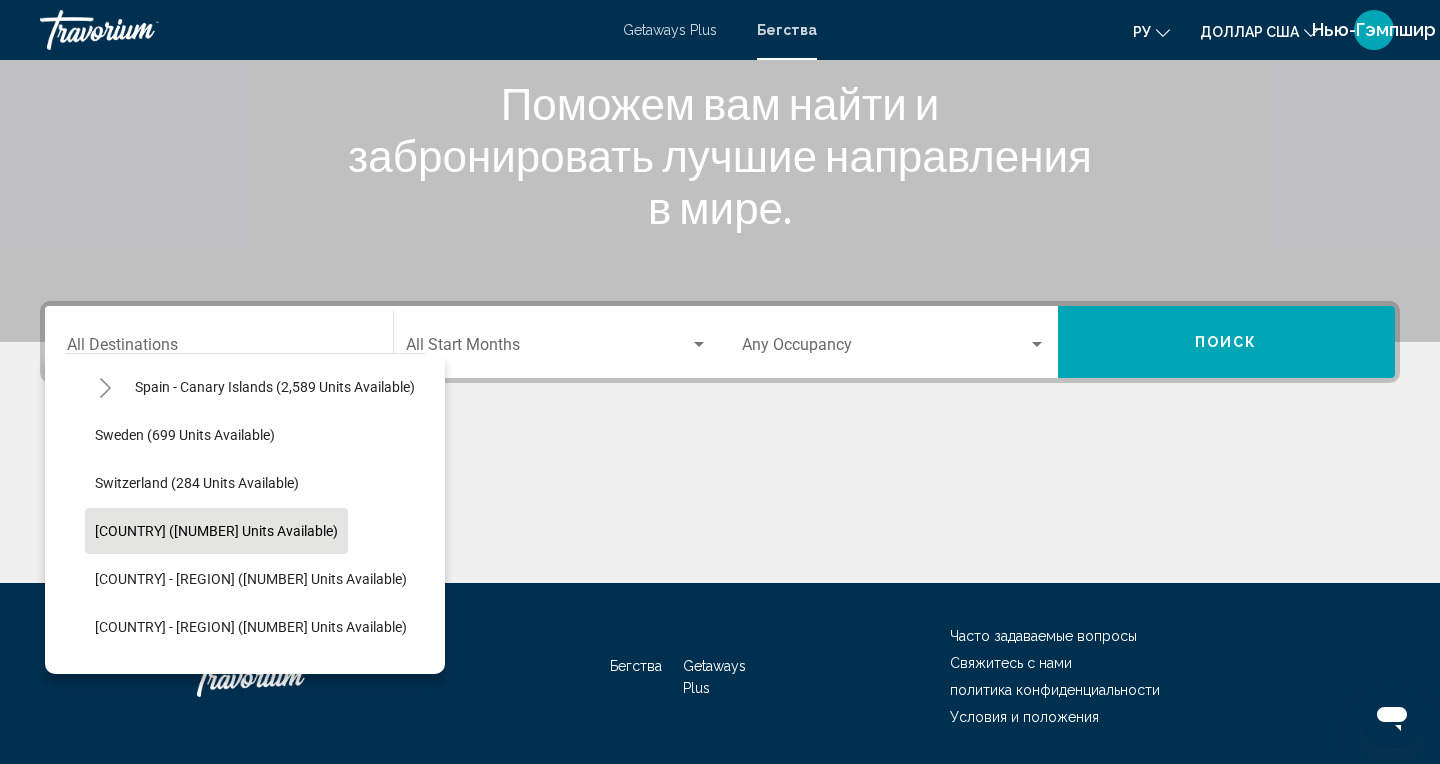 click on "[COUNTRY] ([NUMBER] units available)" 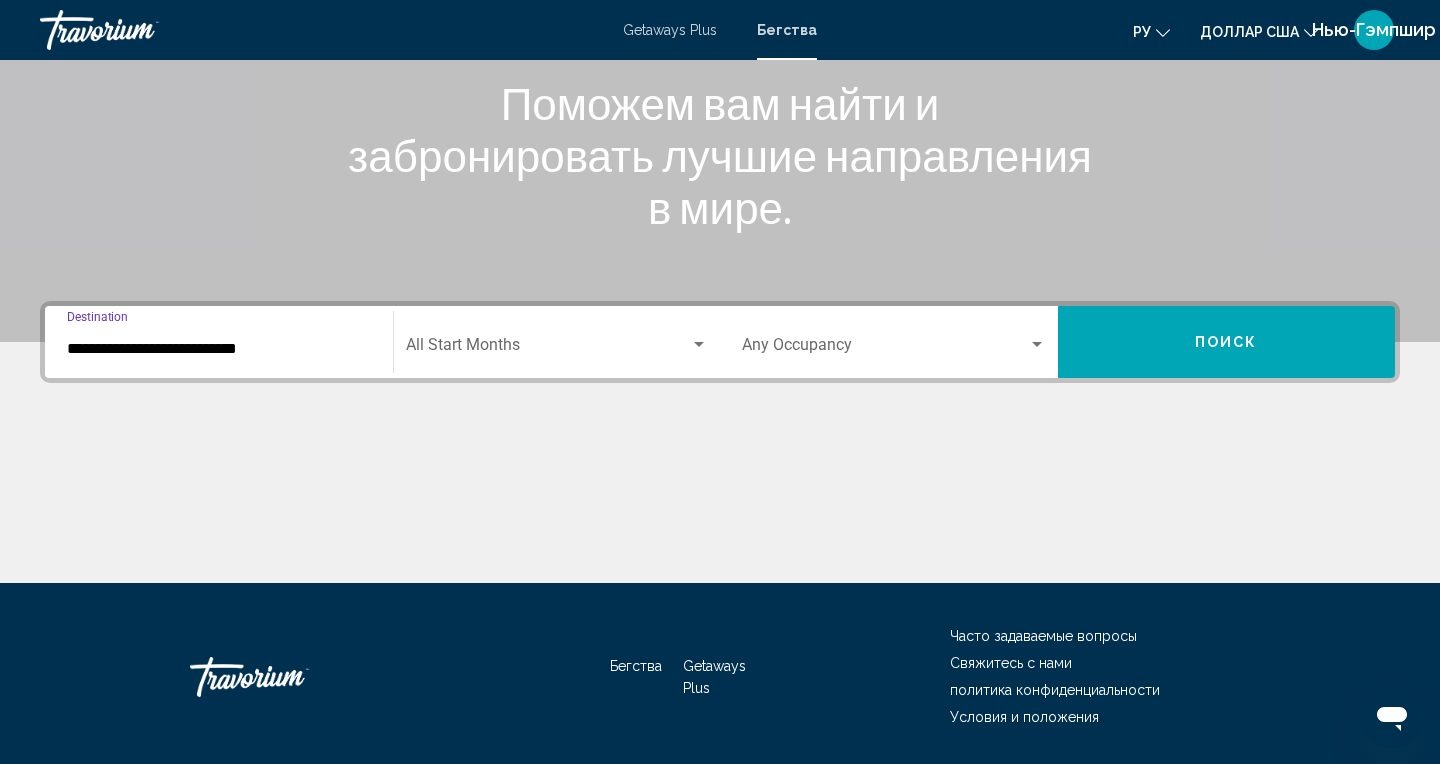 click on "Поиск" at bounding box center [1227, 342] 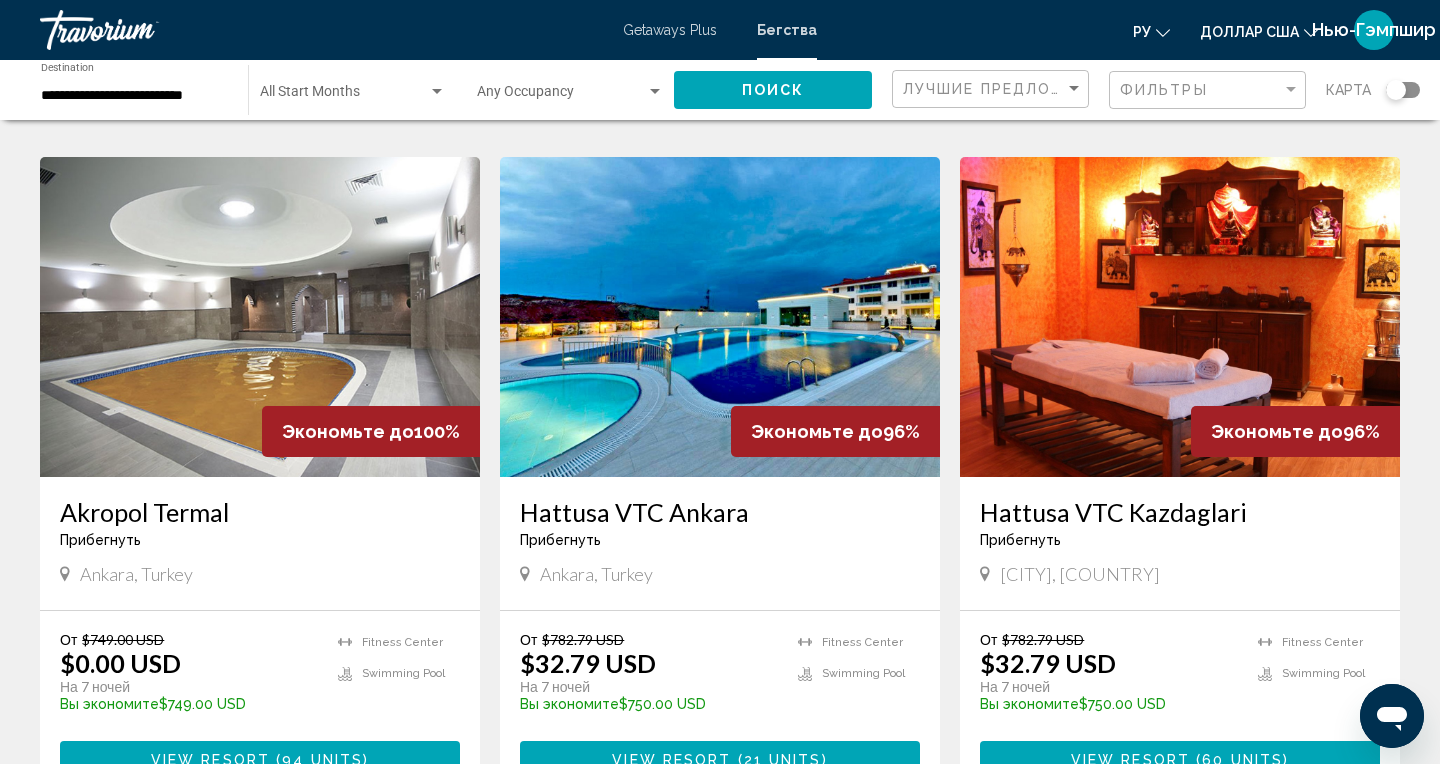 scroll, scrollTop: 750, scrollLeft: 0, axis: vertical 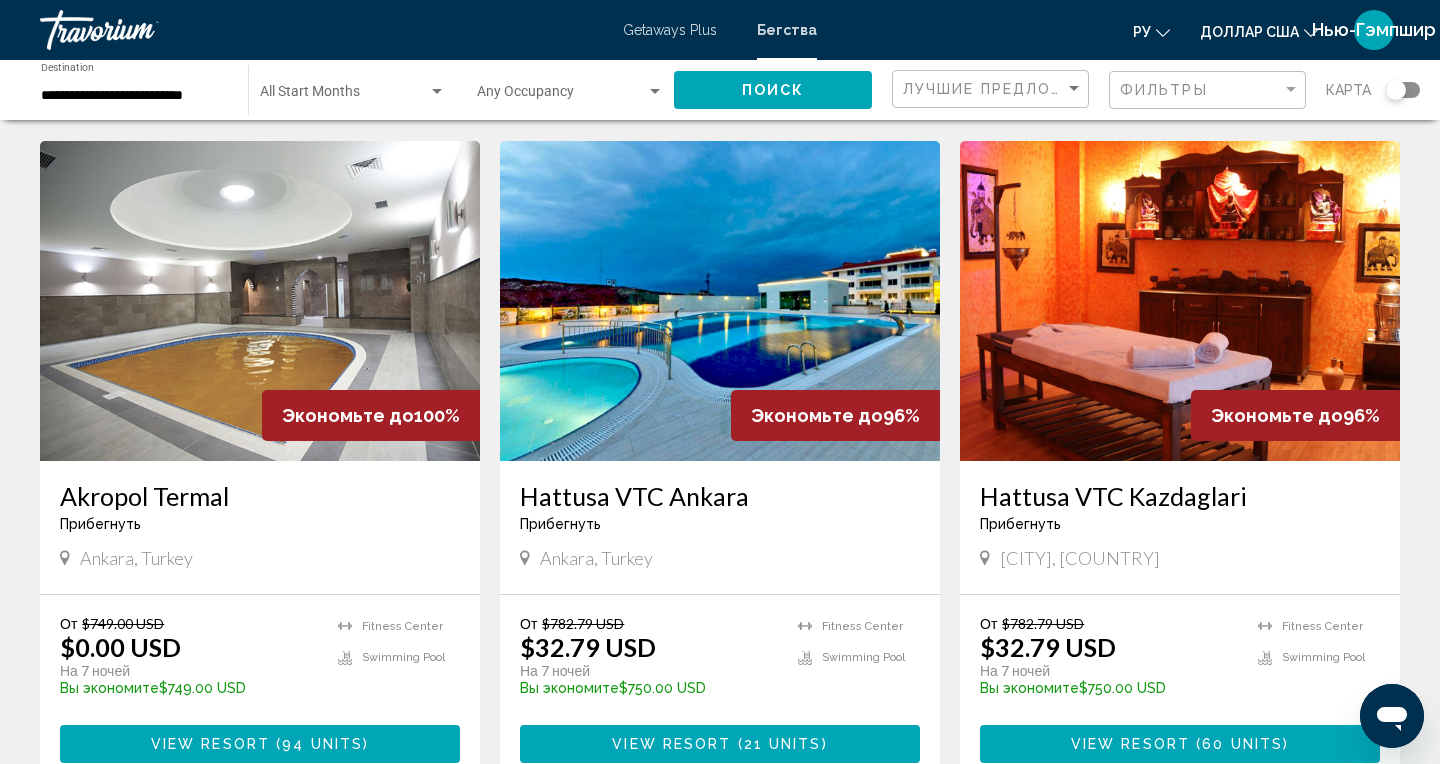 click on "View Resort" at bounding box center [210, 745] 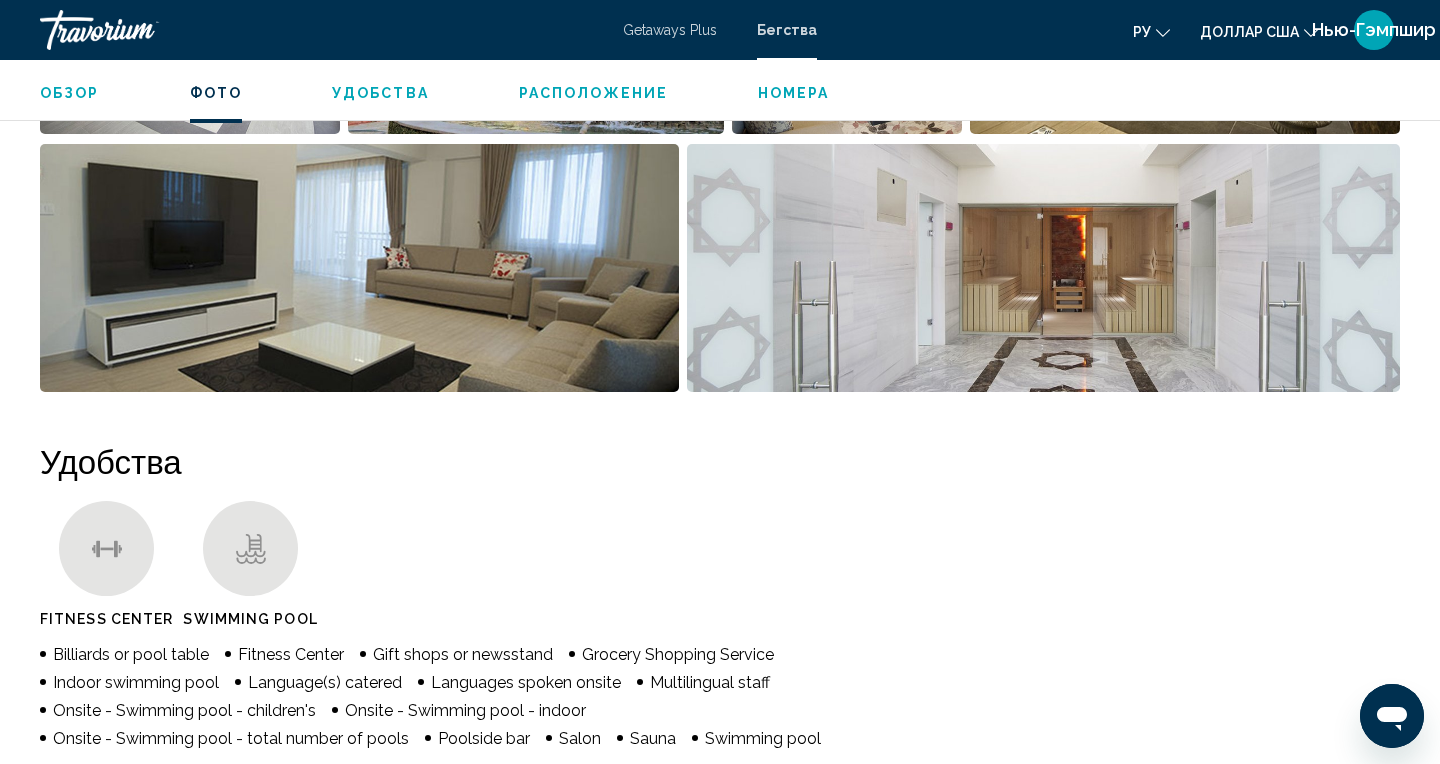 scroll, scrollTop: 1206, scrollLeft: 0, axis: vertical 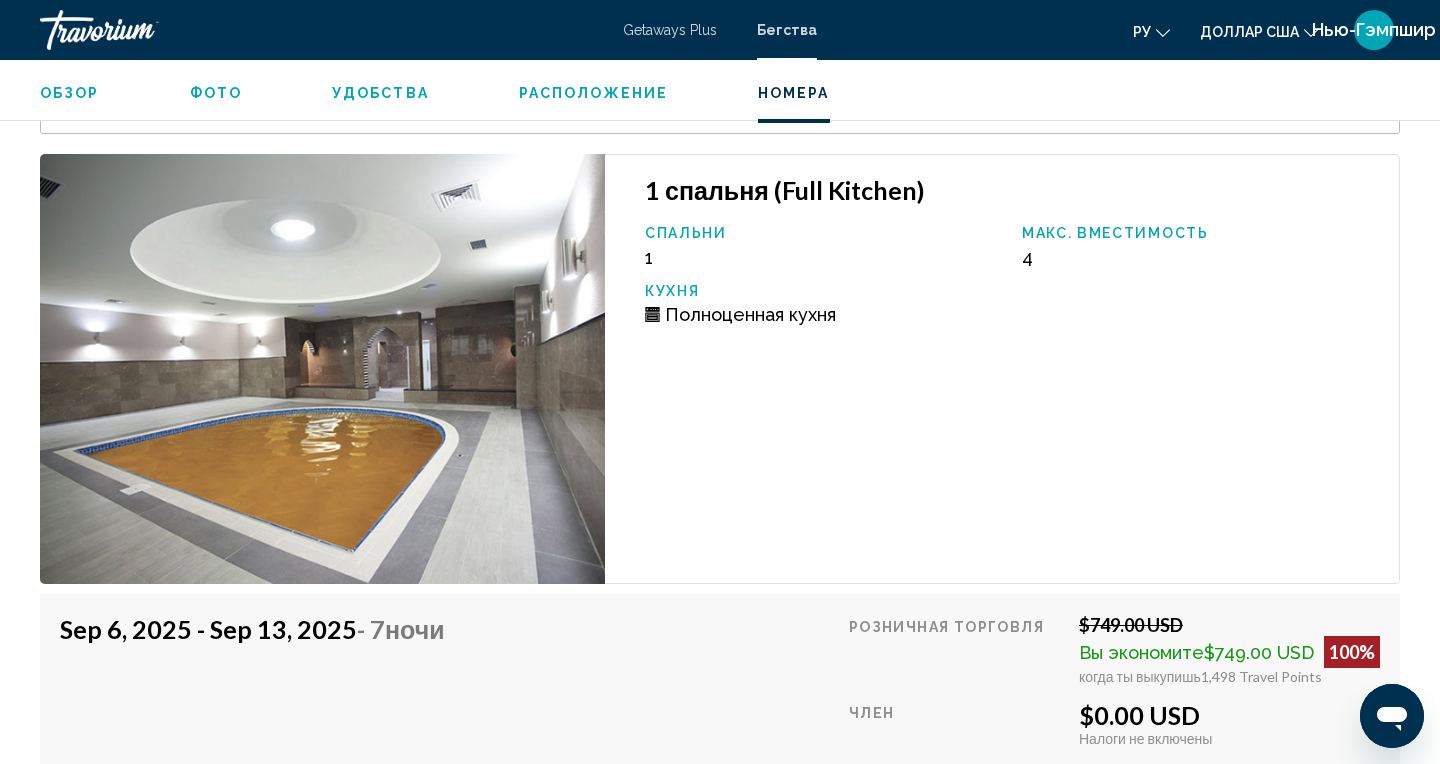 click on "Заказать сейчас" at bounding box center [1229, 820] 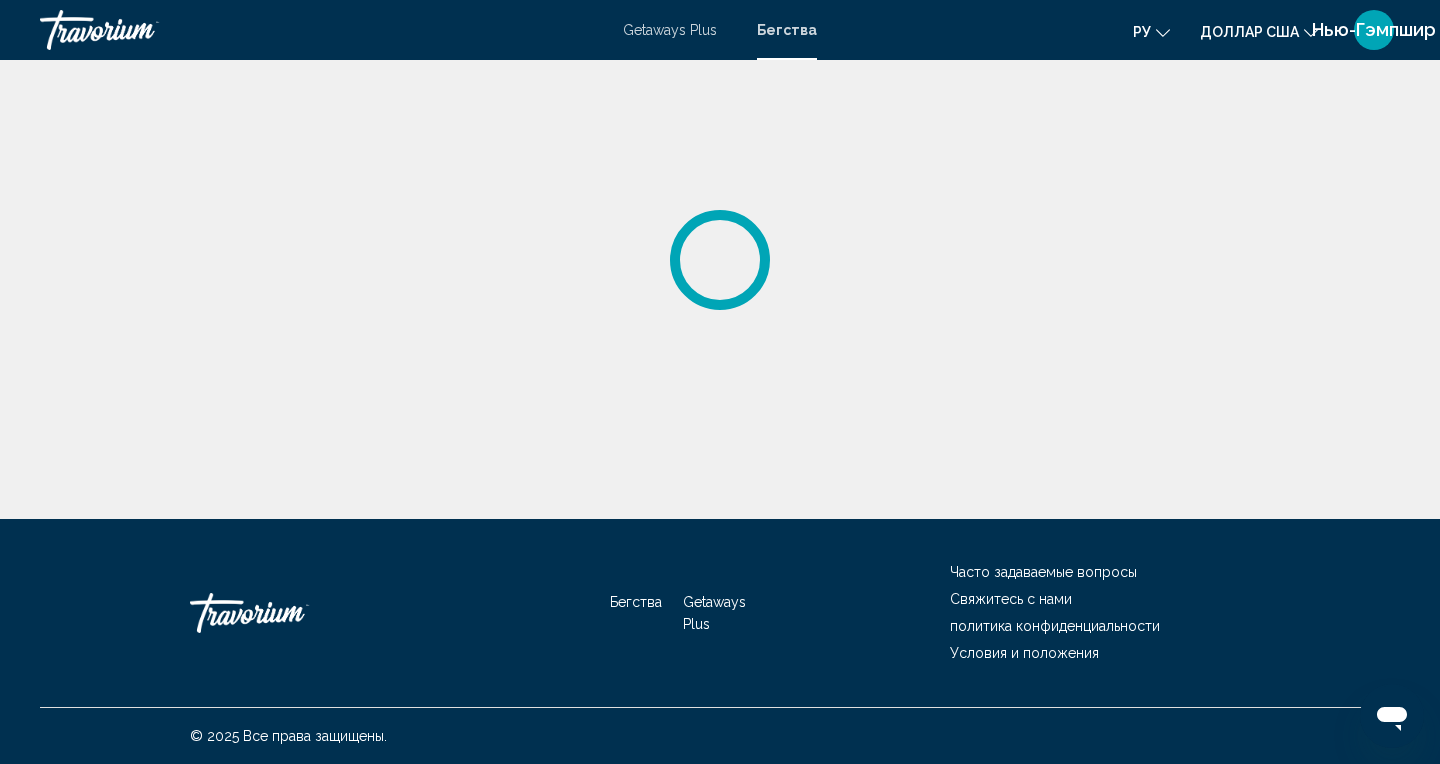 scroll, scrollTop: 0, scrollLeft: 0, axis: both 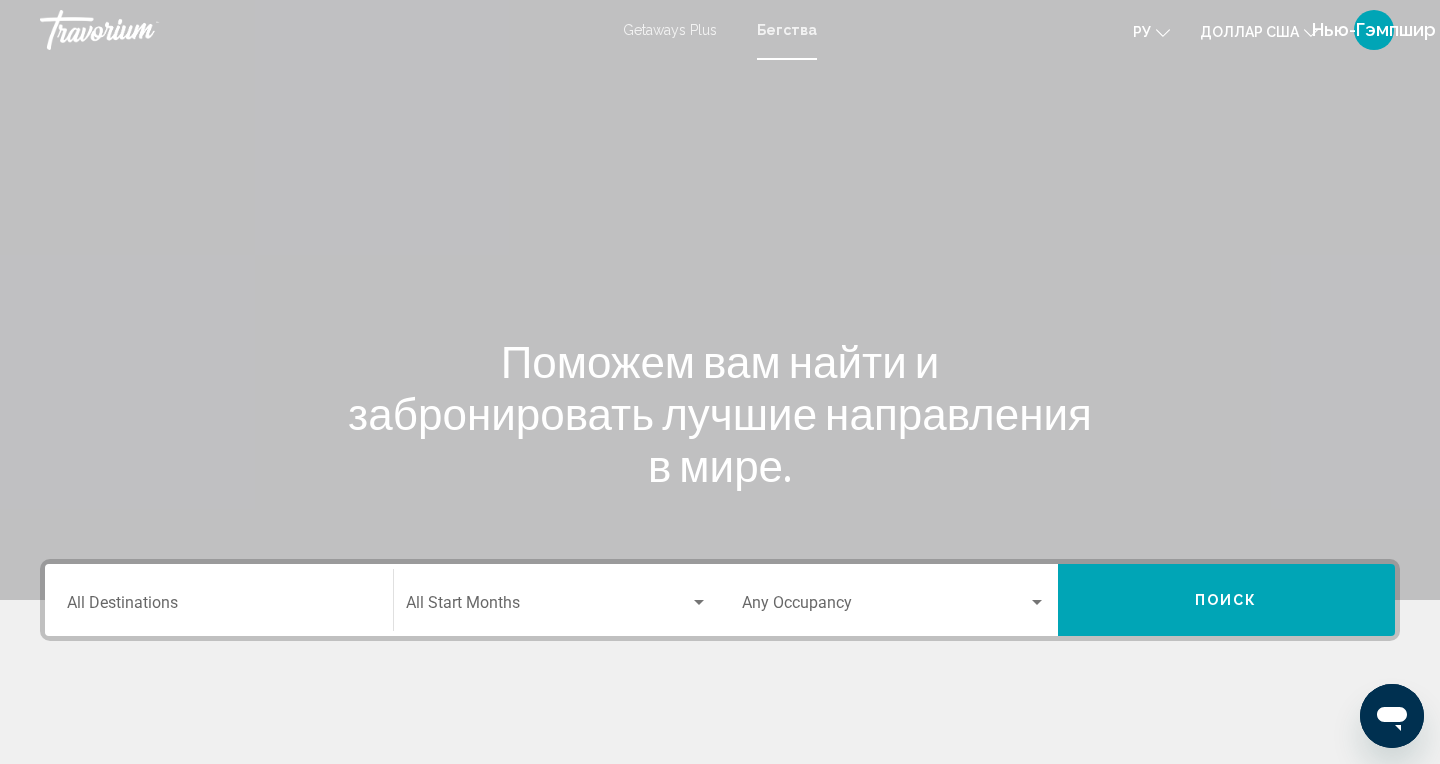 click on "Destination All Destinations" at bounding box center (219, 600) 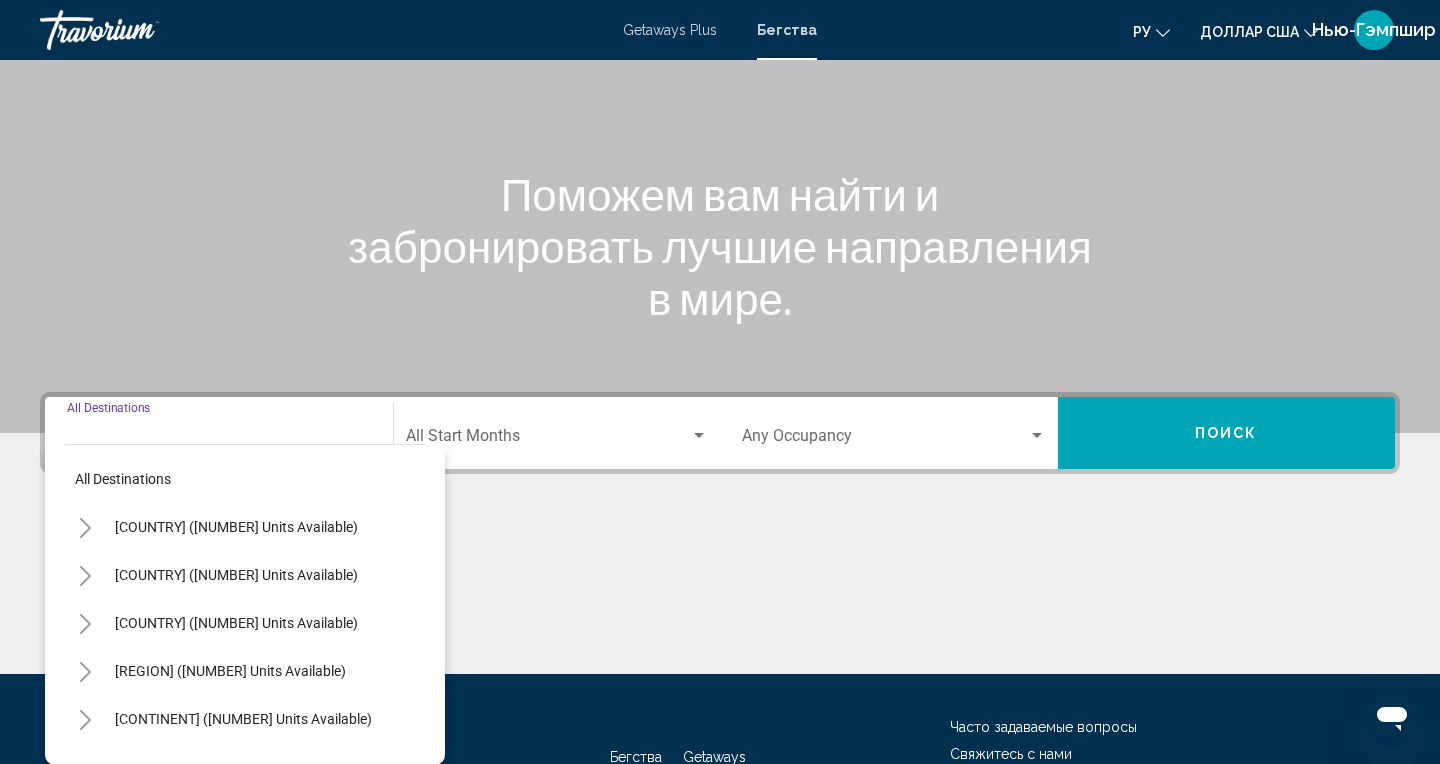 scroll, scrollTop: 258, scrollLeft: 0, axis: vertical 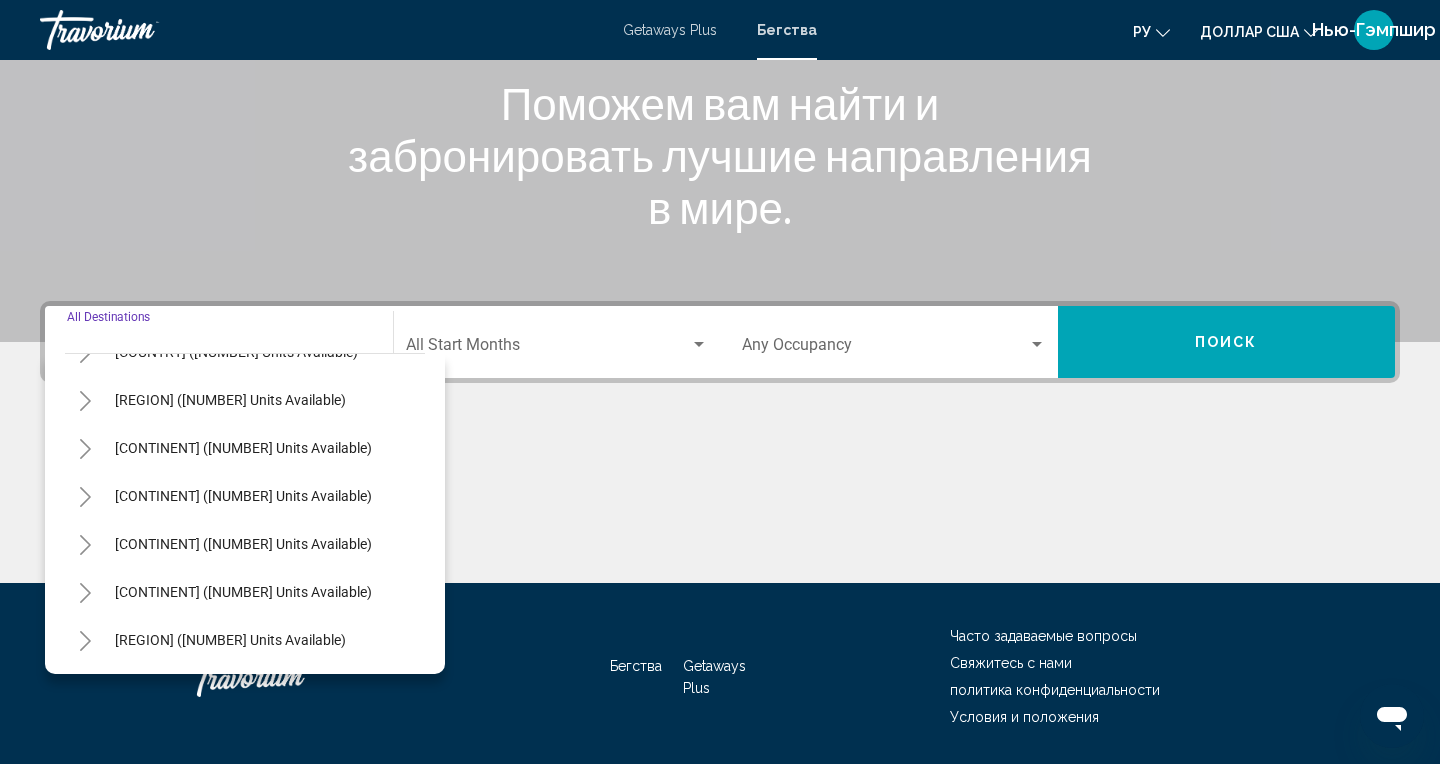 click on "[REGION] ([NUMBER] units available)" 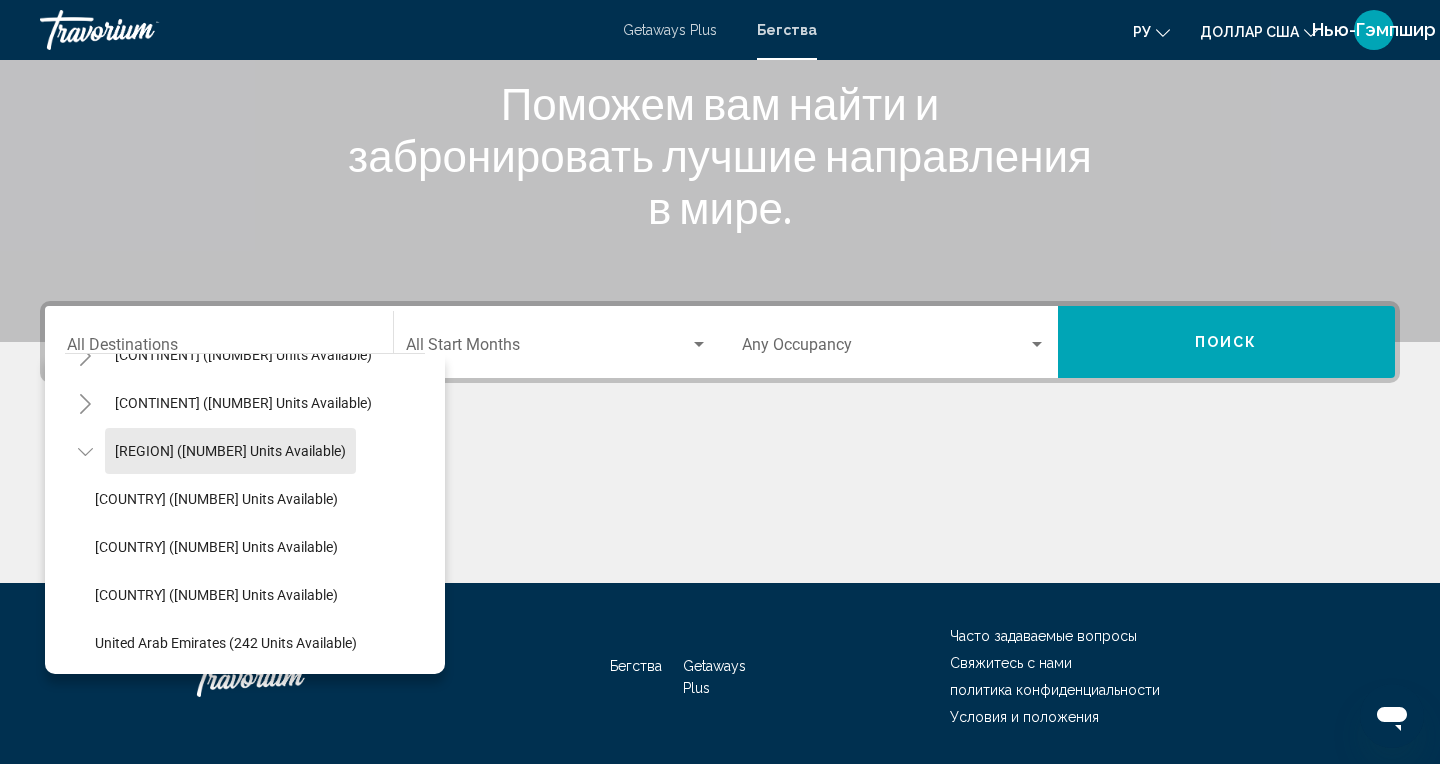 scroll, scrollTop: 516, scrollLeft: 0, axis: vertical 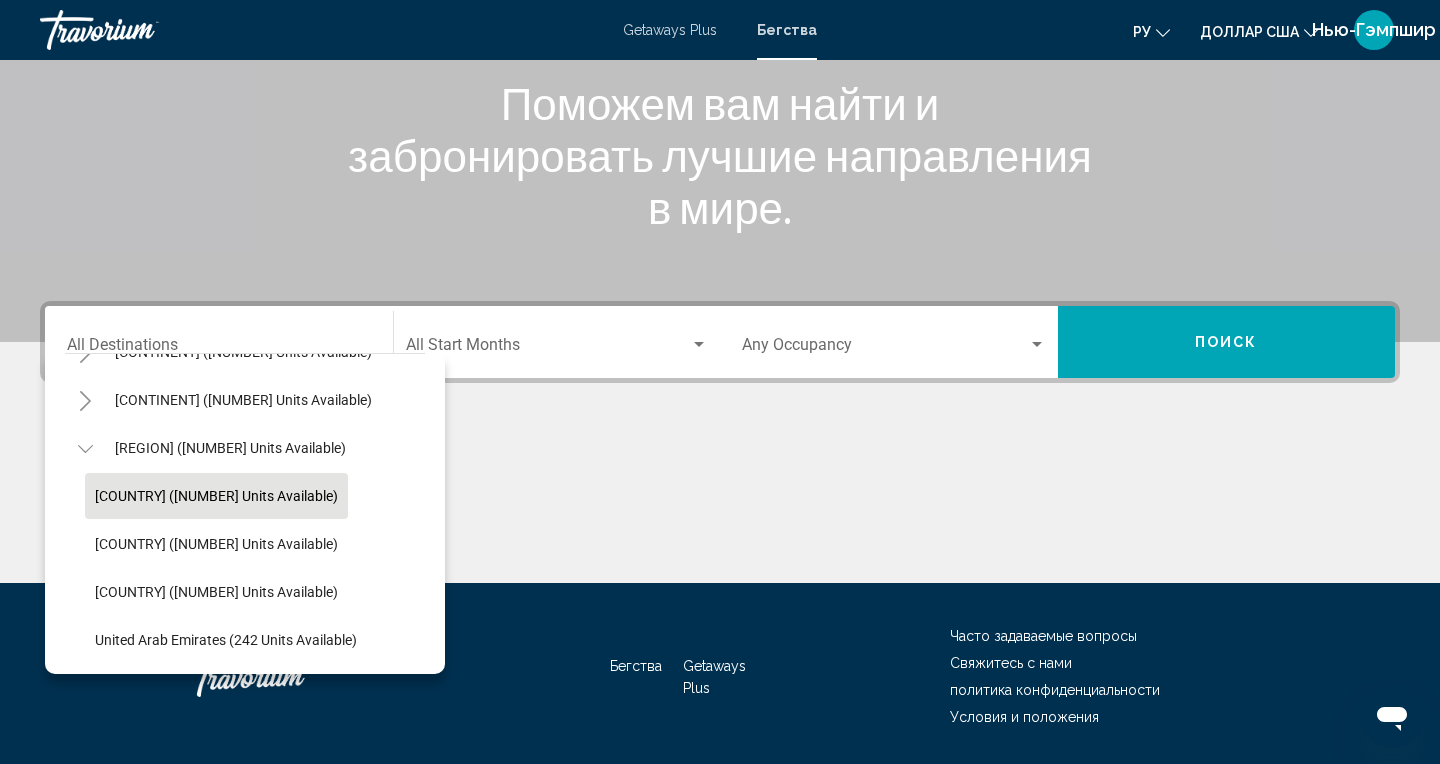 click on "[COUNTRY] ([NUMBER] units available)" 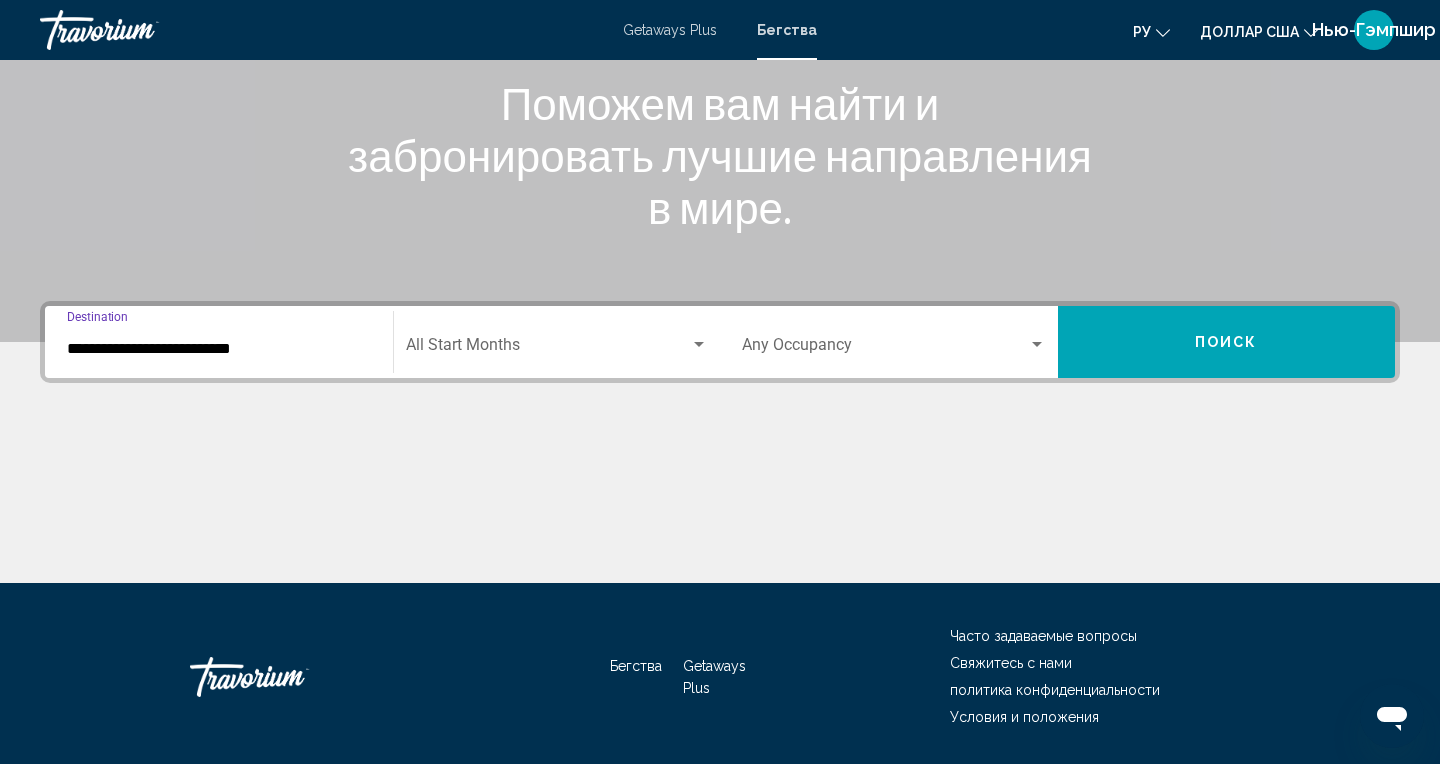 click on "Поиск" at bounding box center [1227, 342] 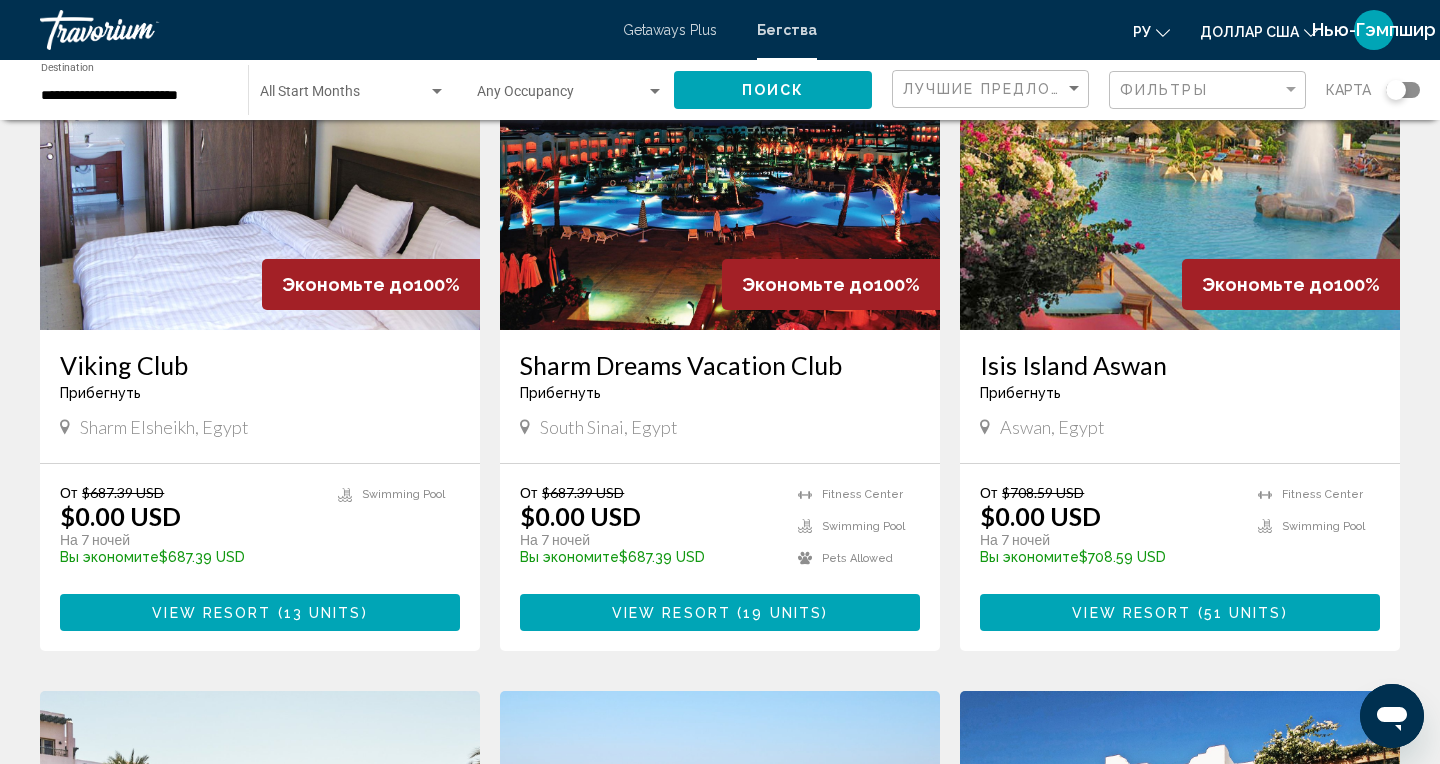 scroll, scrollTop: 203, scrollLeft: 0, axis: vertical 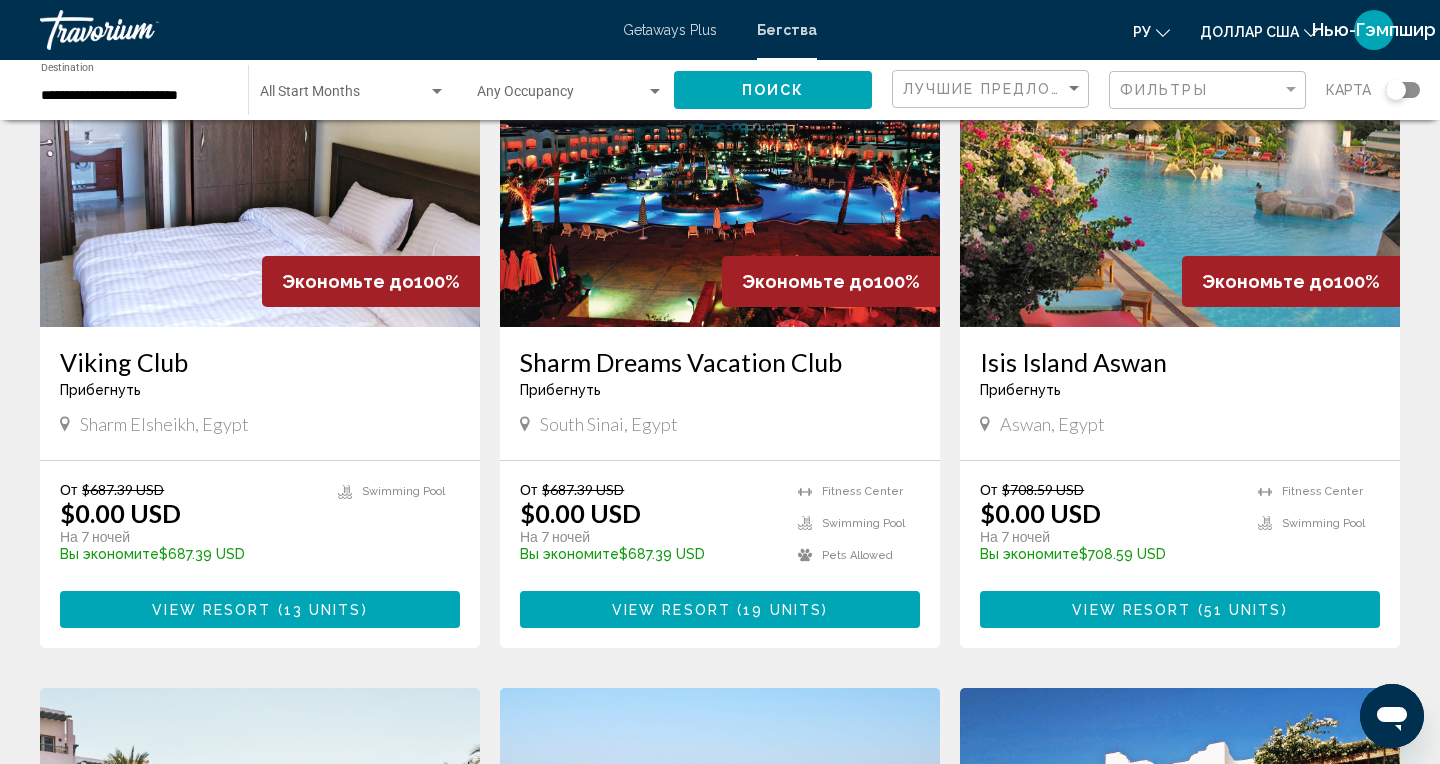 click on "View Resort" at bounding box center [671, 610] 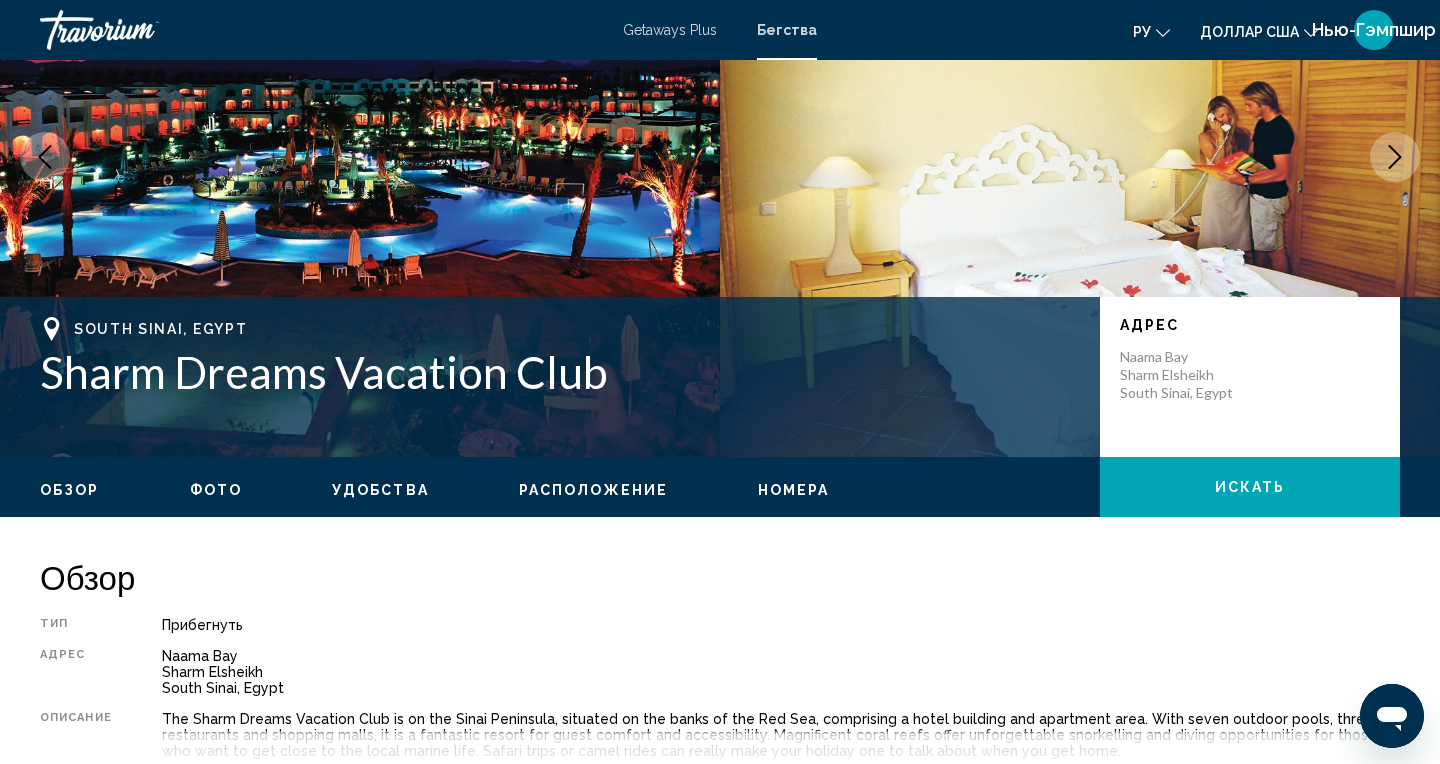 scroll, scrollTop: 0, scrollLeft: 0, axis: both 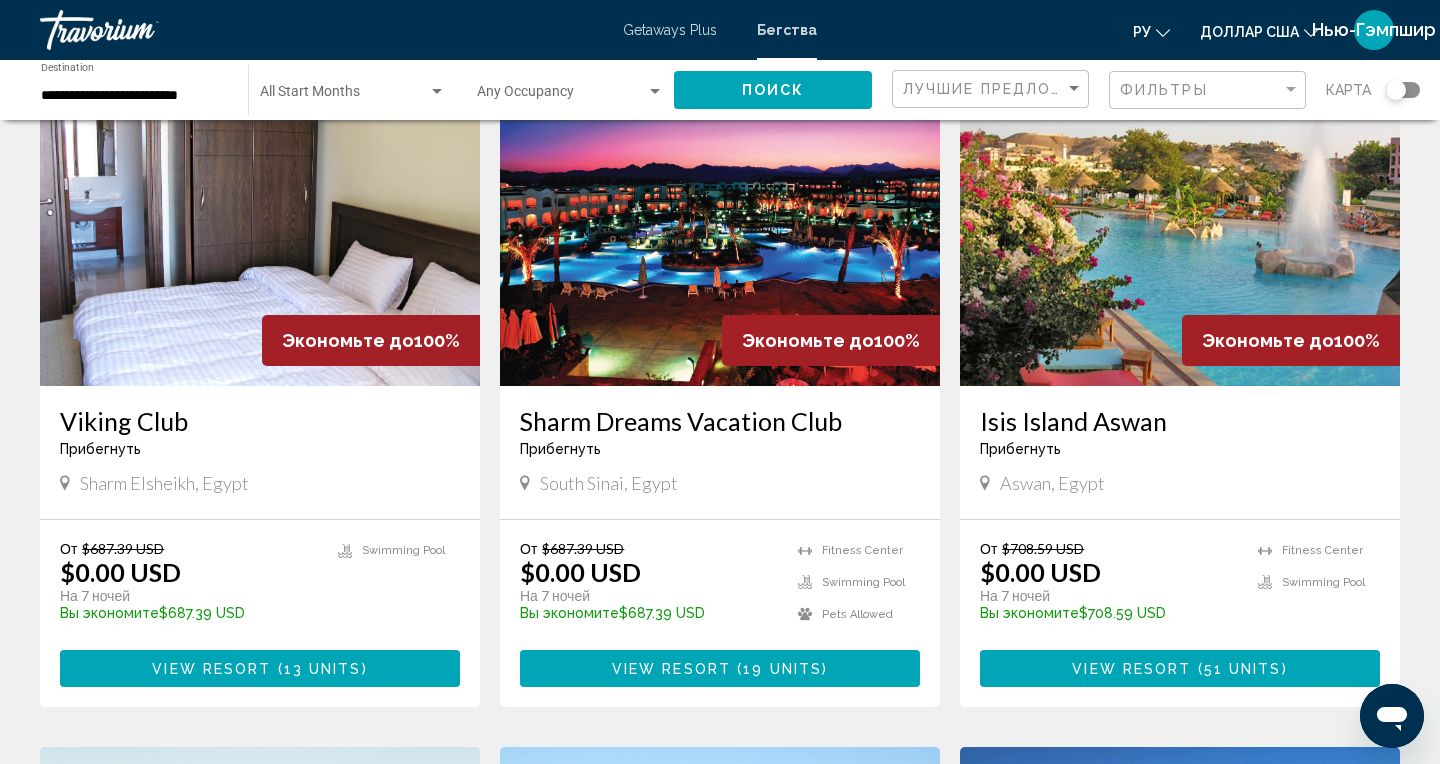 click on "View Resort" at bounding box center [1131, 669] 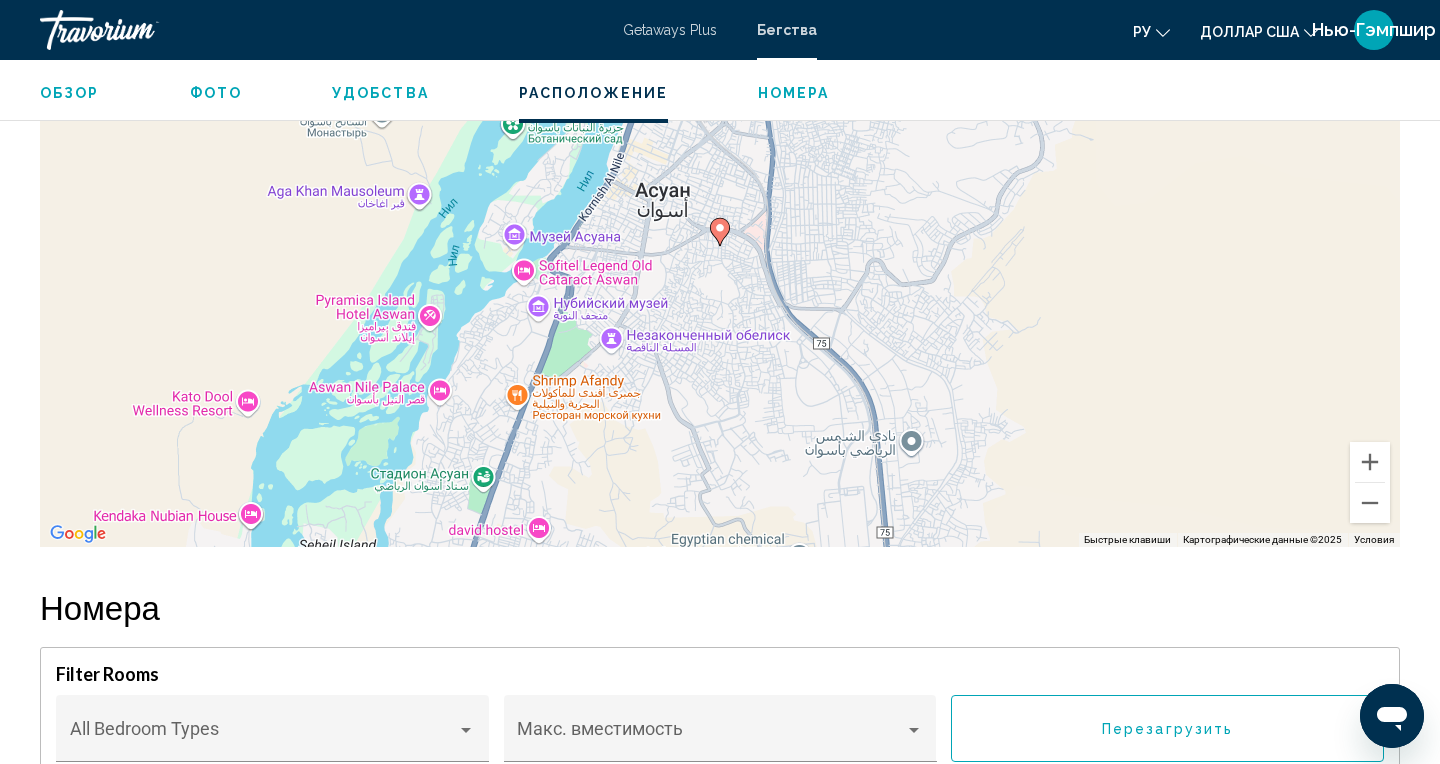 scroll, scrollTop: 3048, scrollLeft: 0, axis: vertical 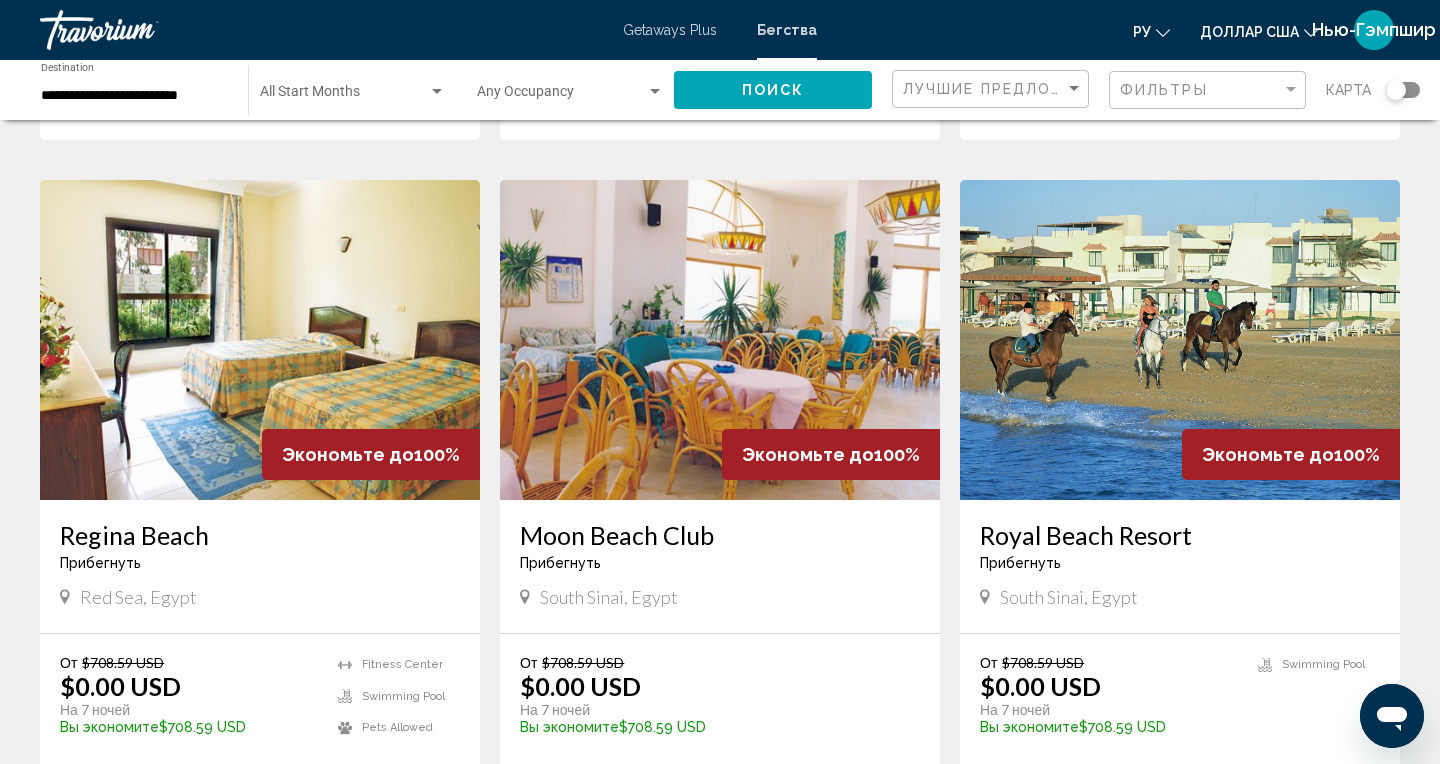 click on "( 52 units )" at bounding box center [1239, 783] 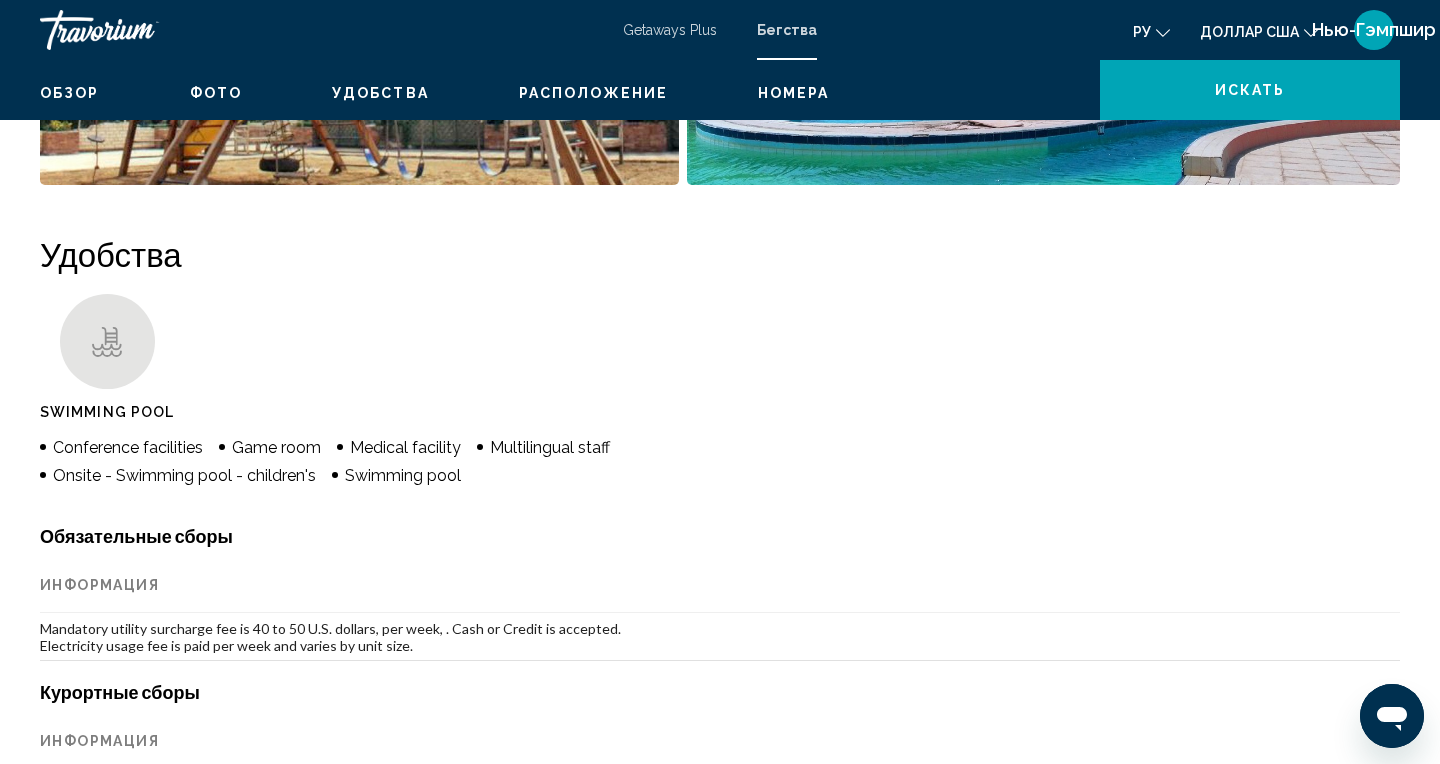 scroll, scrollTop: 0, scrollLeft: 0, axis: both 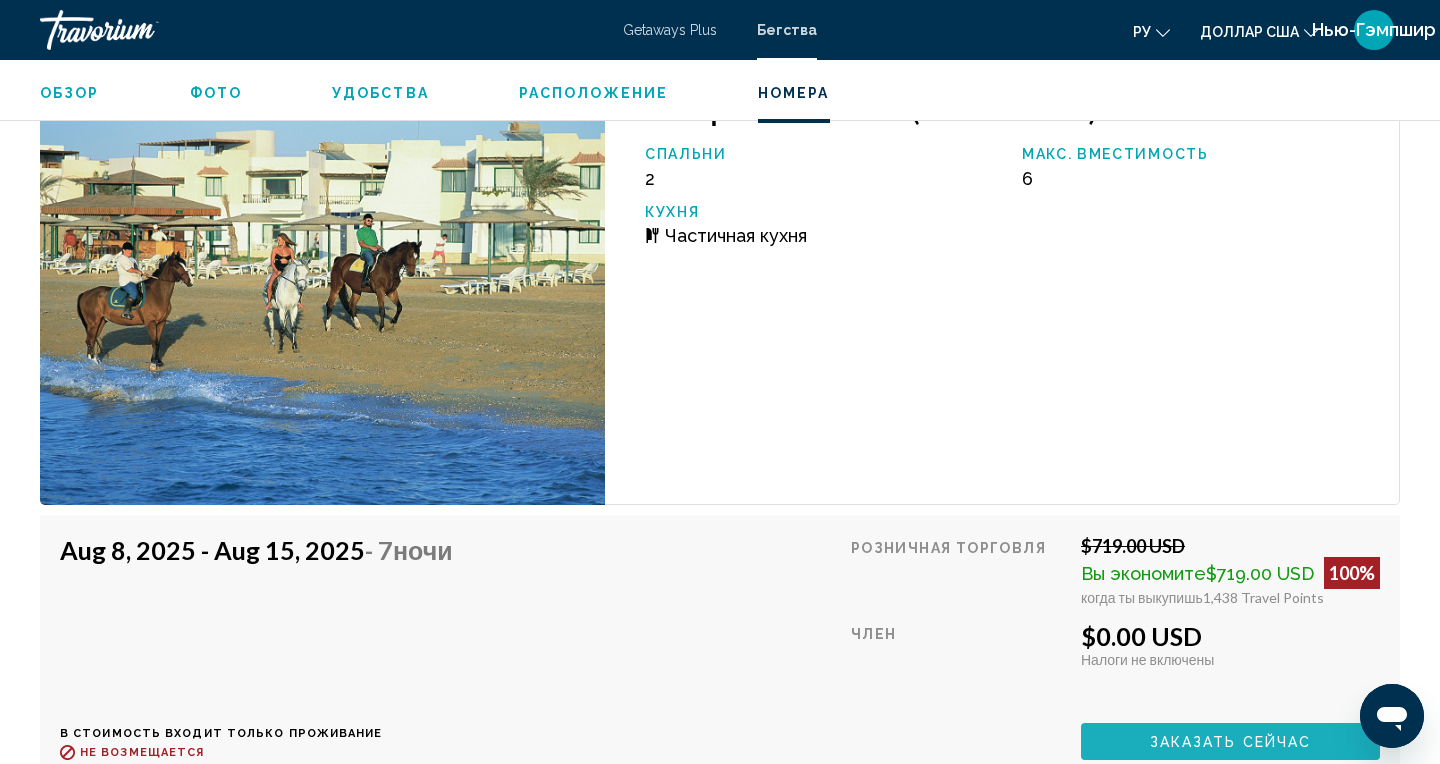 click on "Заказать сейчас" at bounding box center (1231, 742) 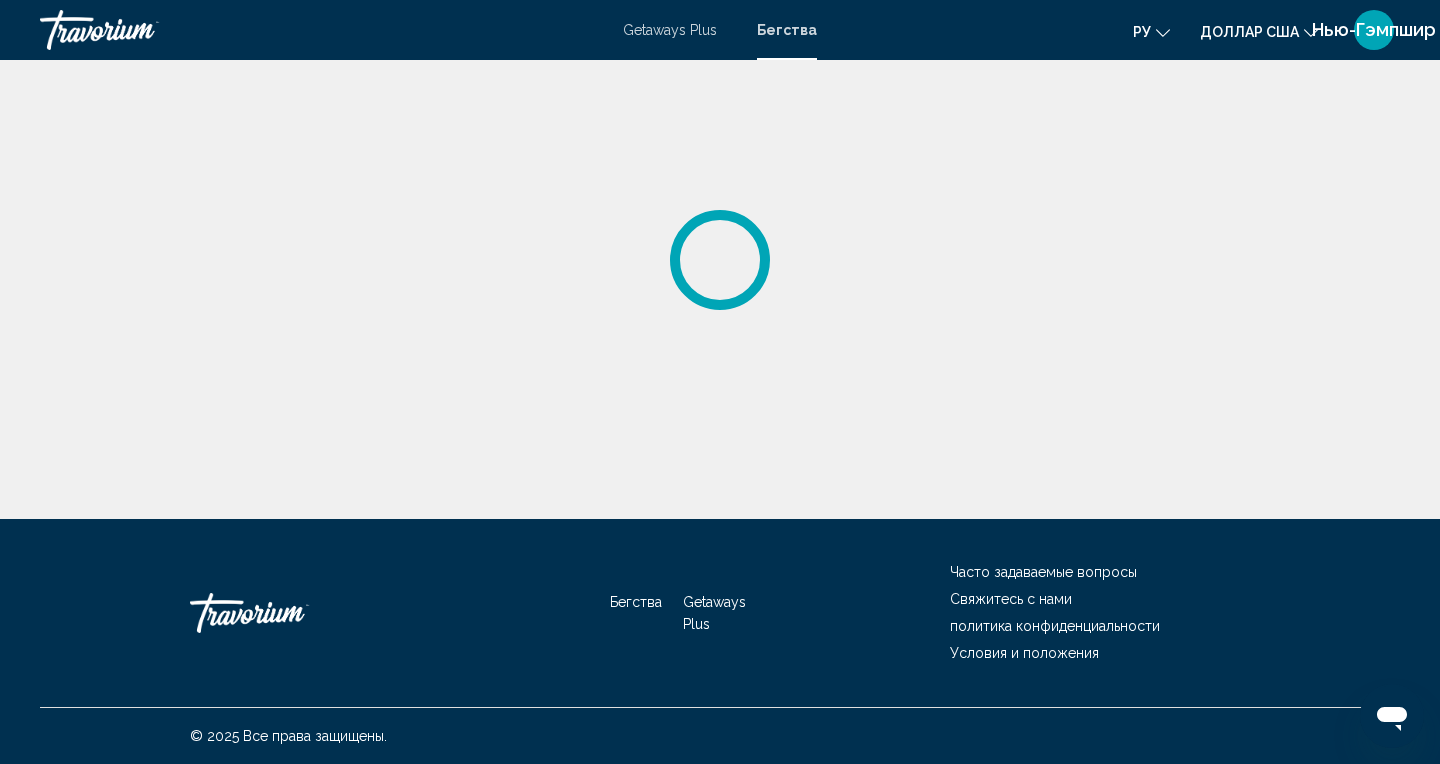 scroll, scrollTop: 0, scrollLeft: 0, axis: both 